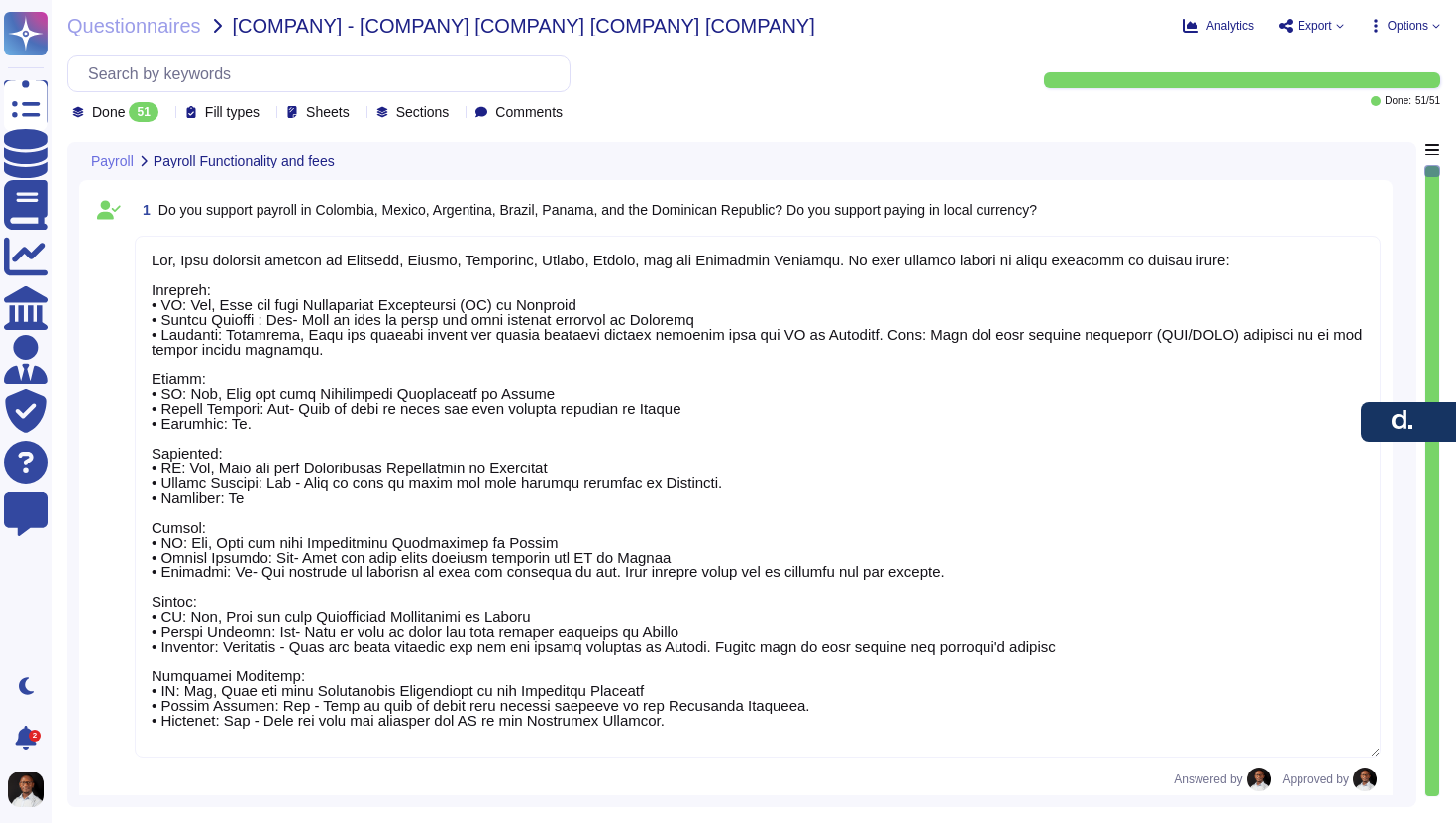 scroll, scrollTop: 0, scrollLeft: 0, axis: both 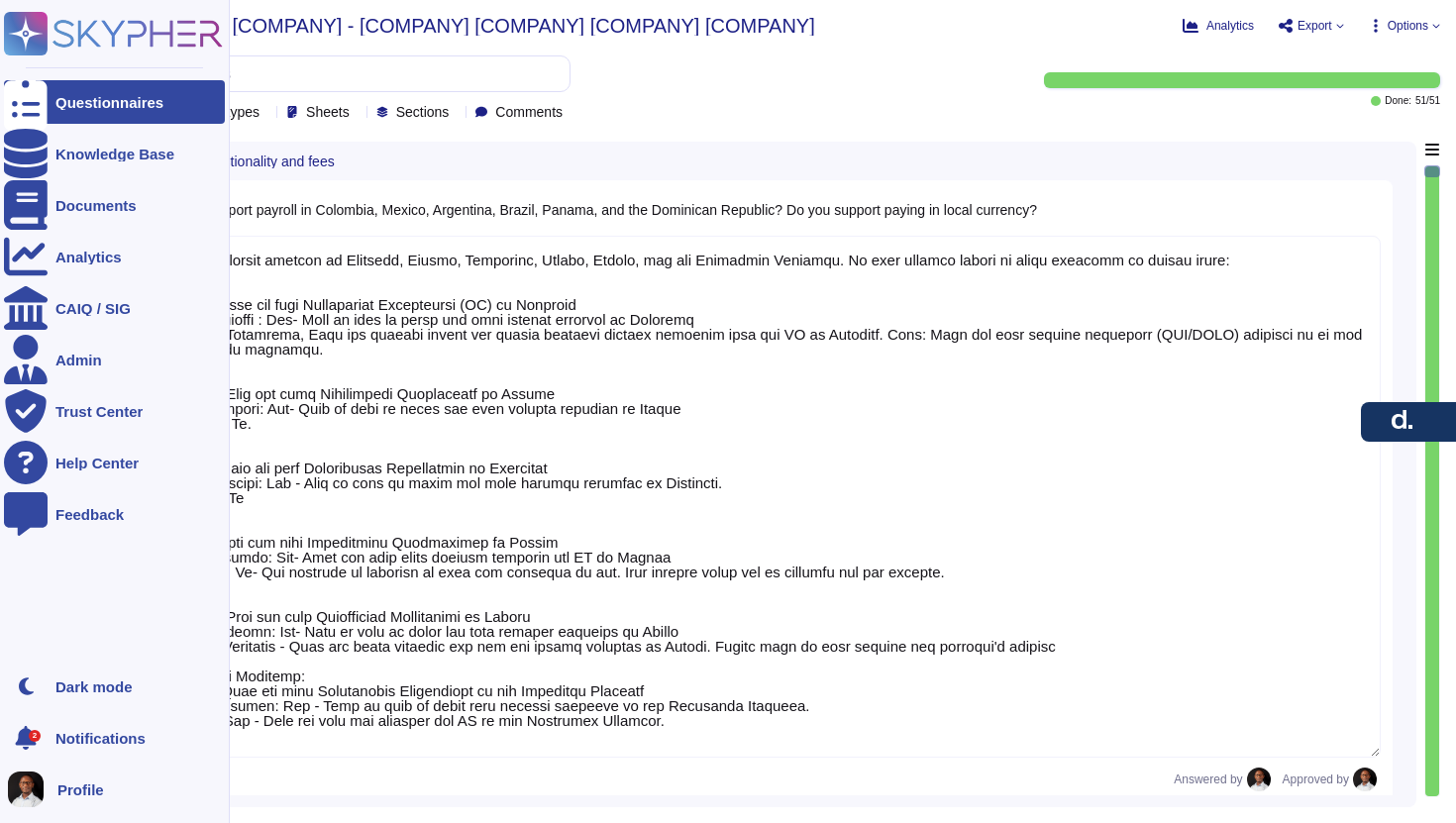 click on "Questionnaires" at bounding box center [114, 102] 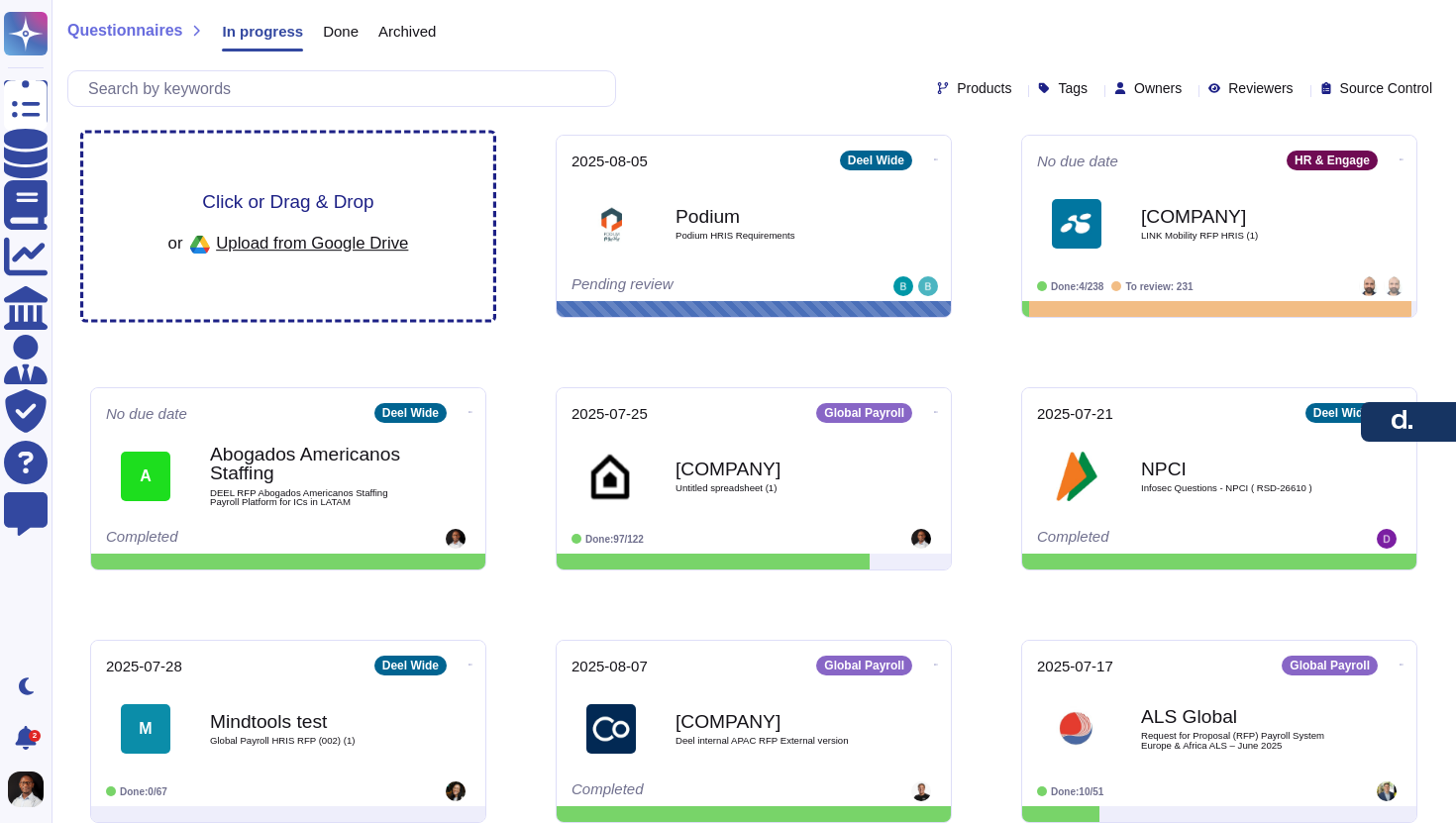 click on "Upload from Google Drive" at bounding box center (312, 243) 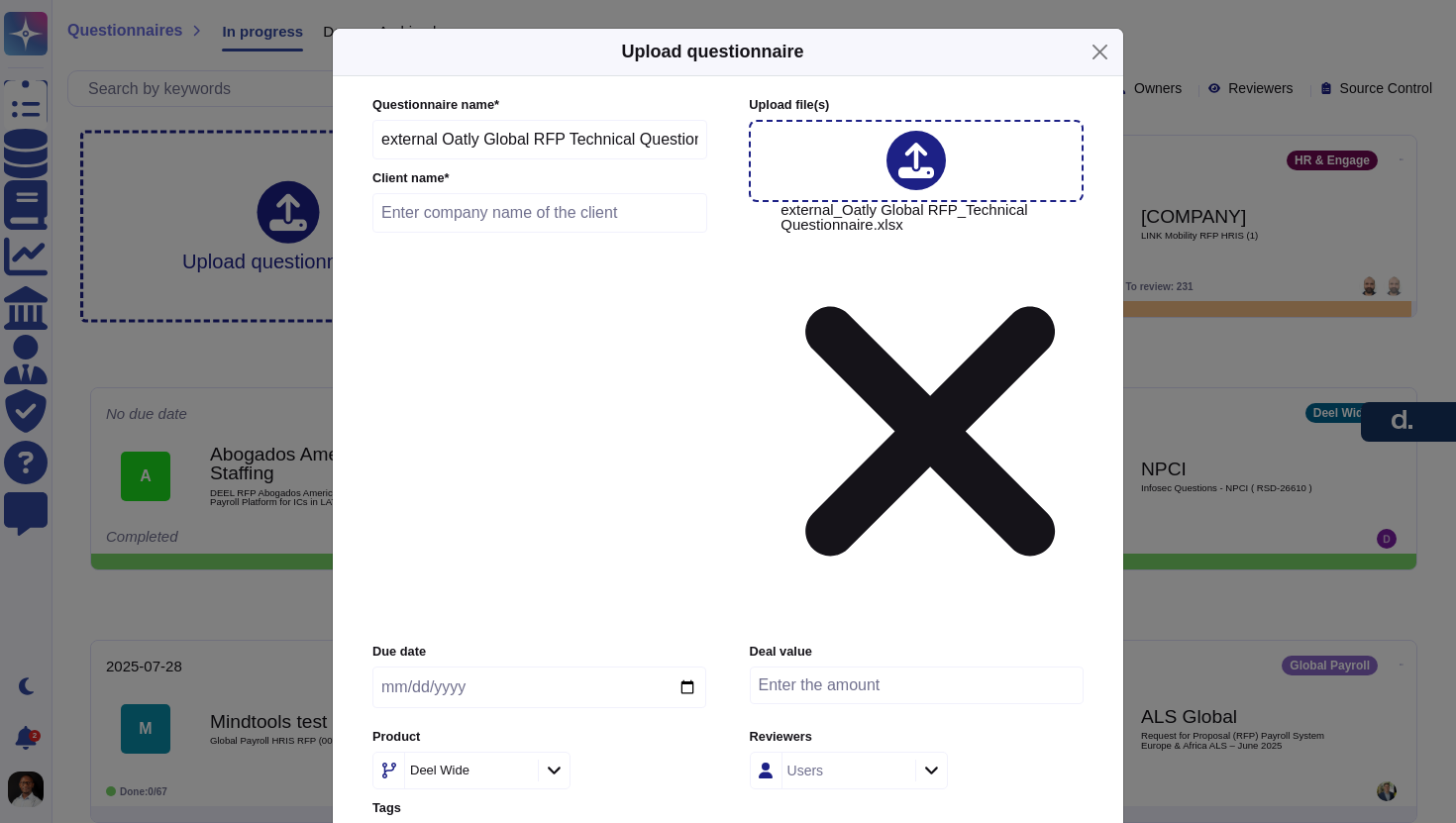 click at bounding box center [540, 213] 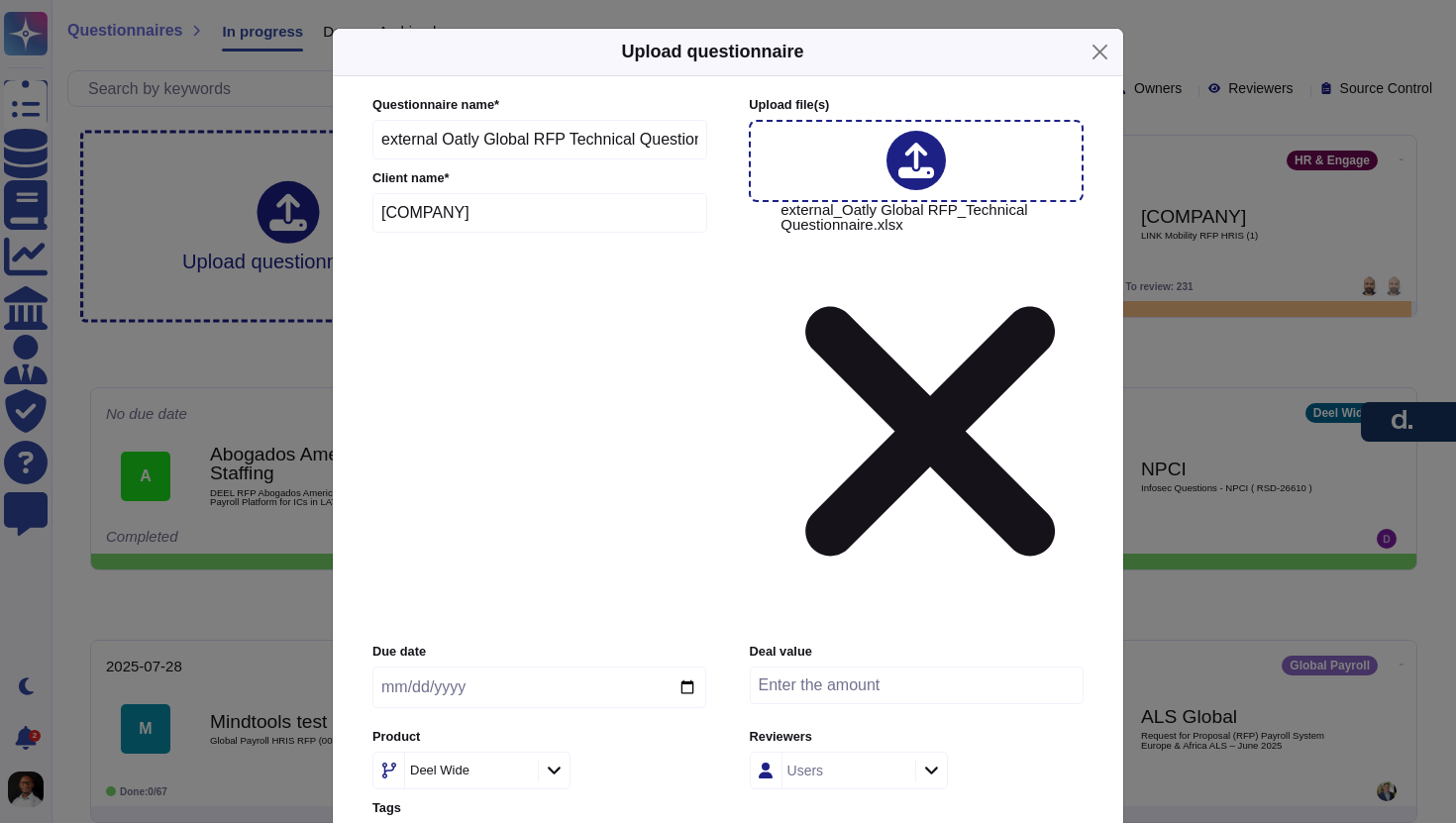 click at bounding box center (539, 687) 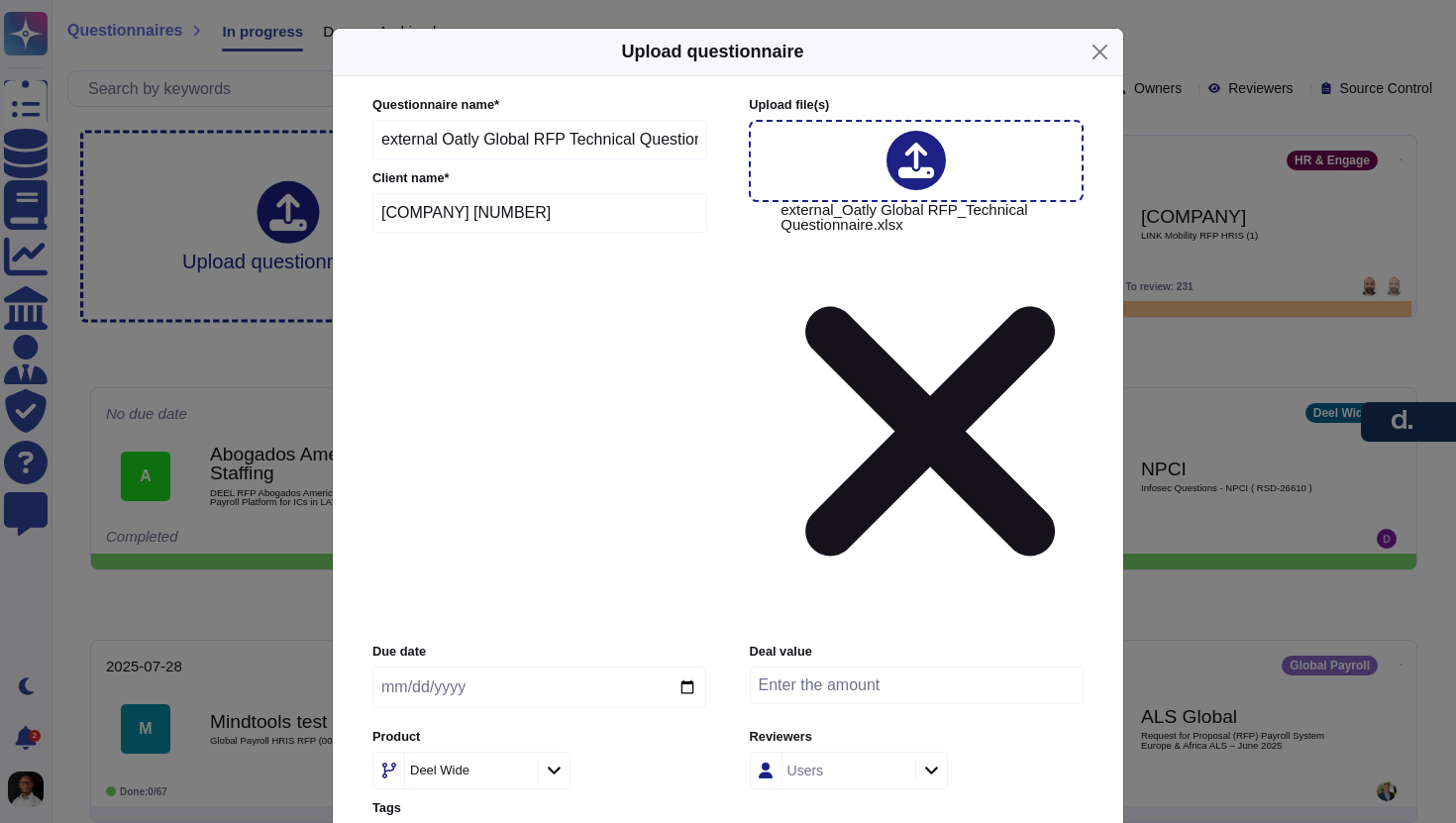 drag, startPoint x: 425, startPoint y: 300, endPoint x: 540, endPoint y: 297, distance: 115.03912 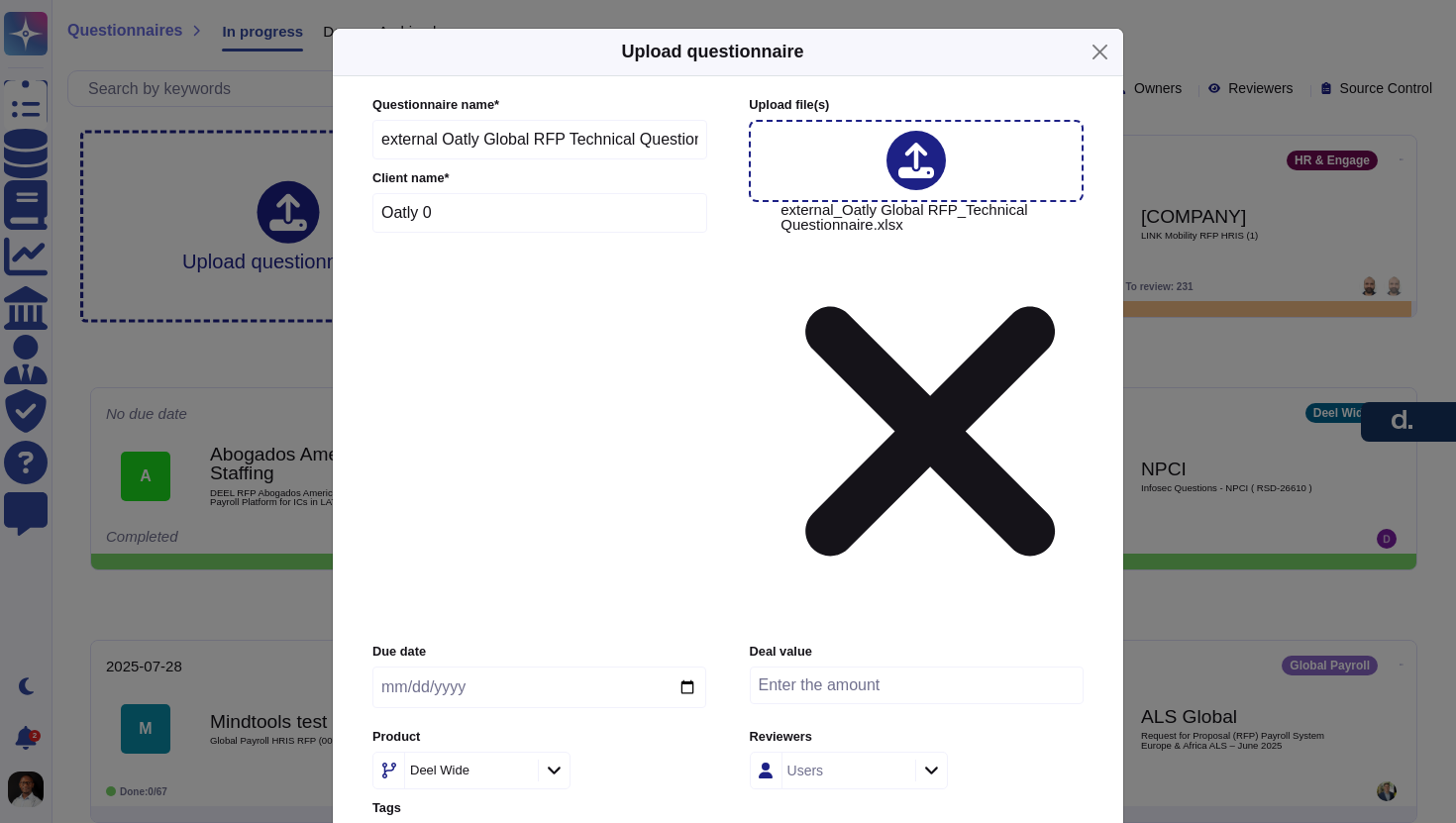 drag, startPoint x: 533, startPoint y: 300, endPoint x: 425, endPoint y: 299, distance: 108.00463 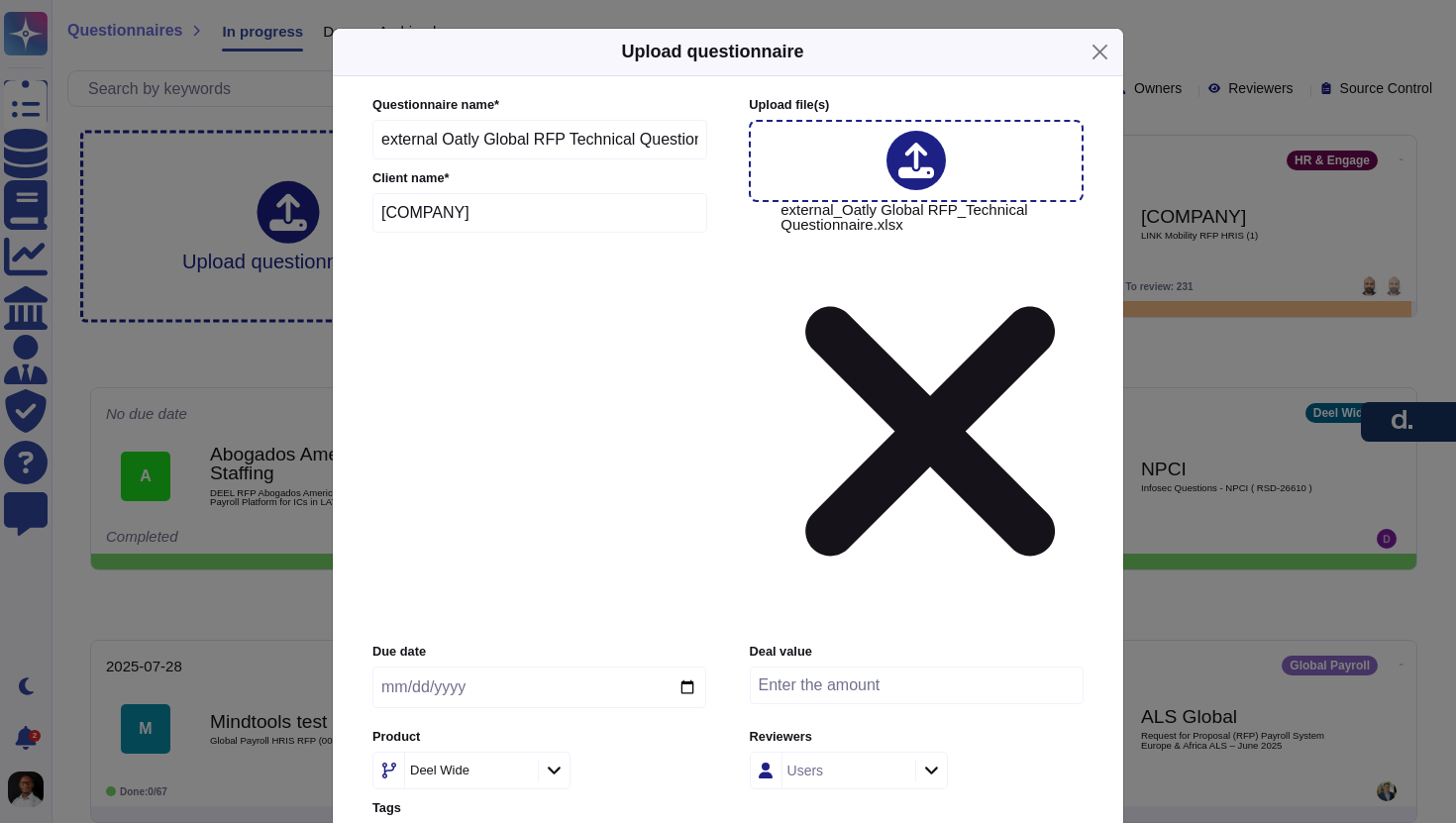 type on "[COMPANY]" 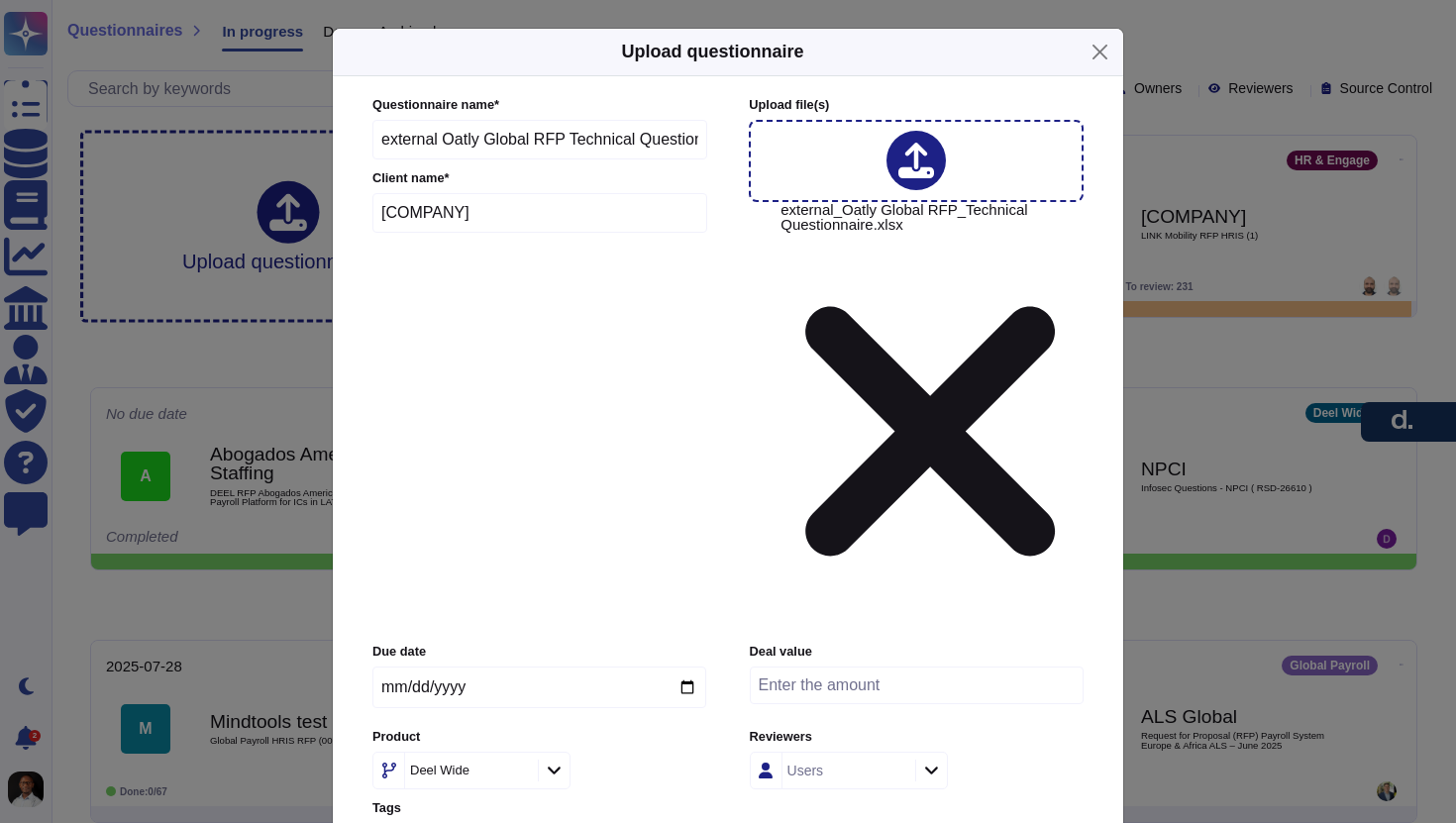 type on "[DATE]" 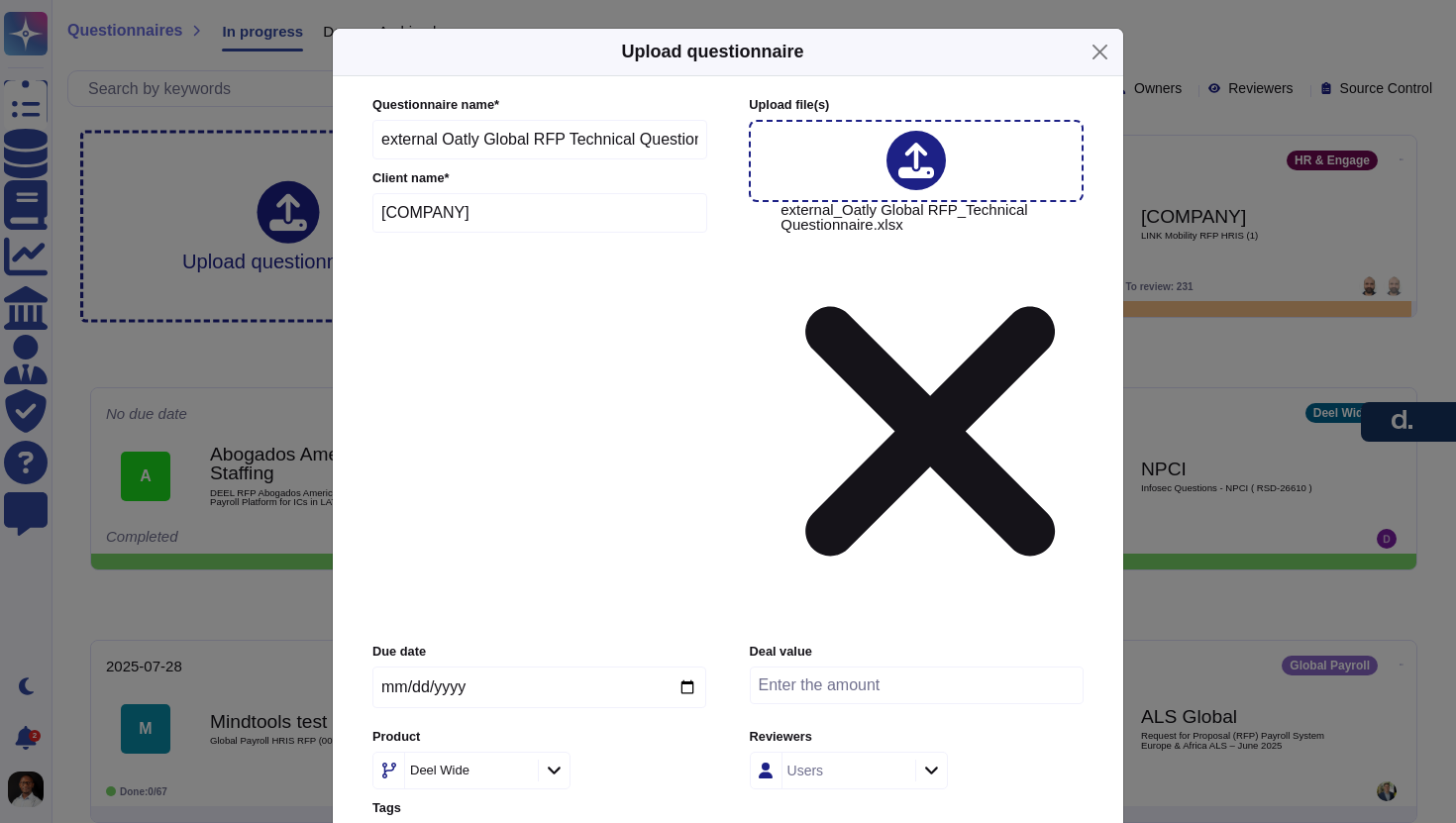 click on "More options" at bounding box center (728, 1181) 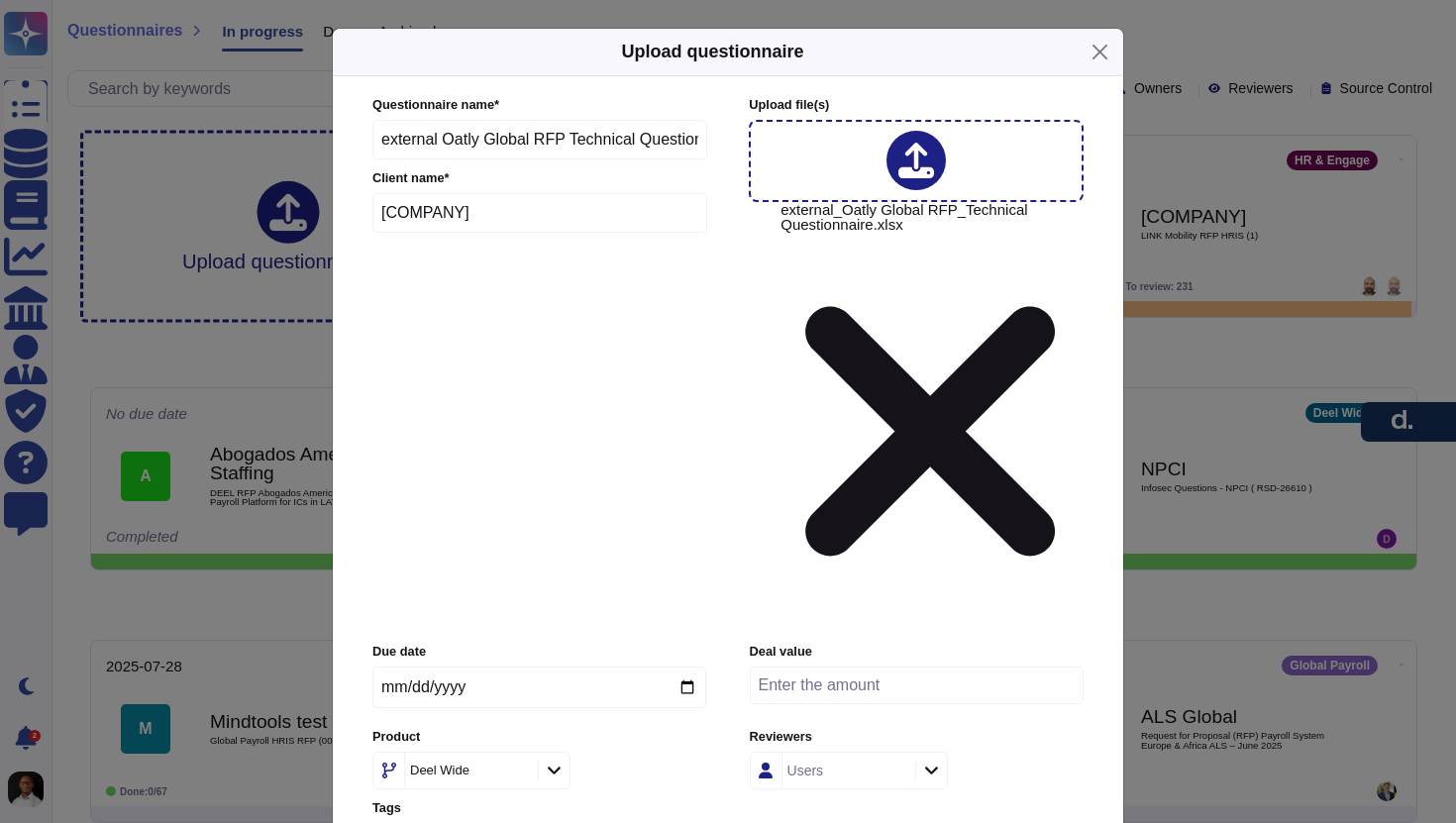 click at bounding box center (554, 771) 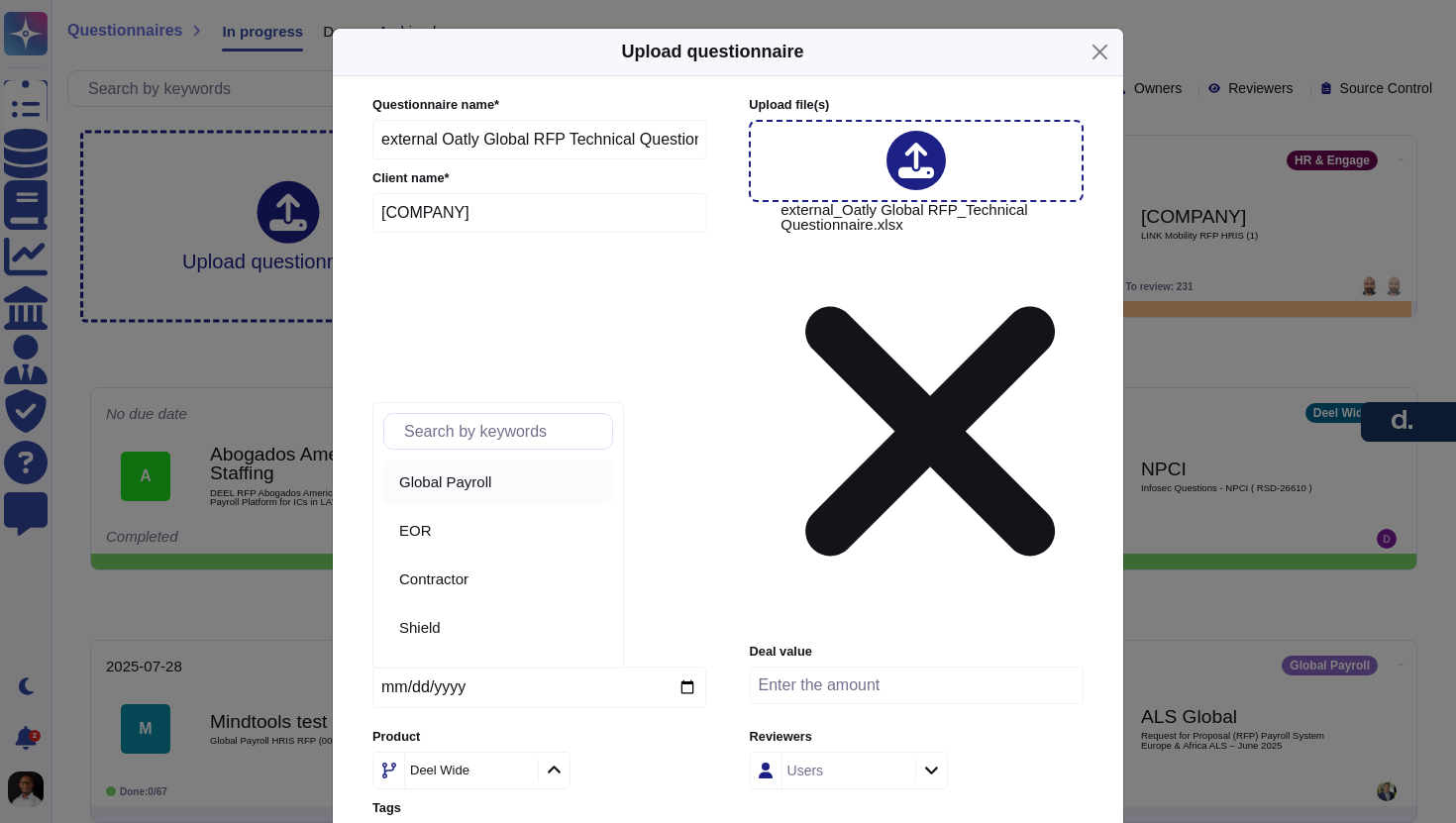 click on "Global Payroll" at bounding box center (445, 482) 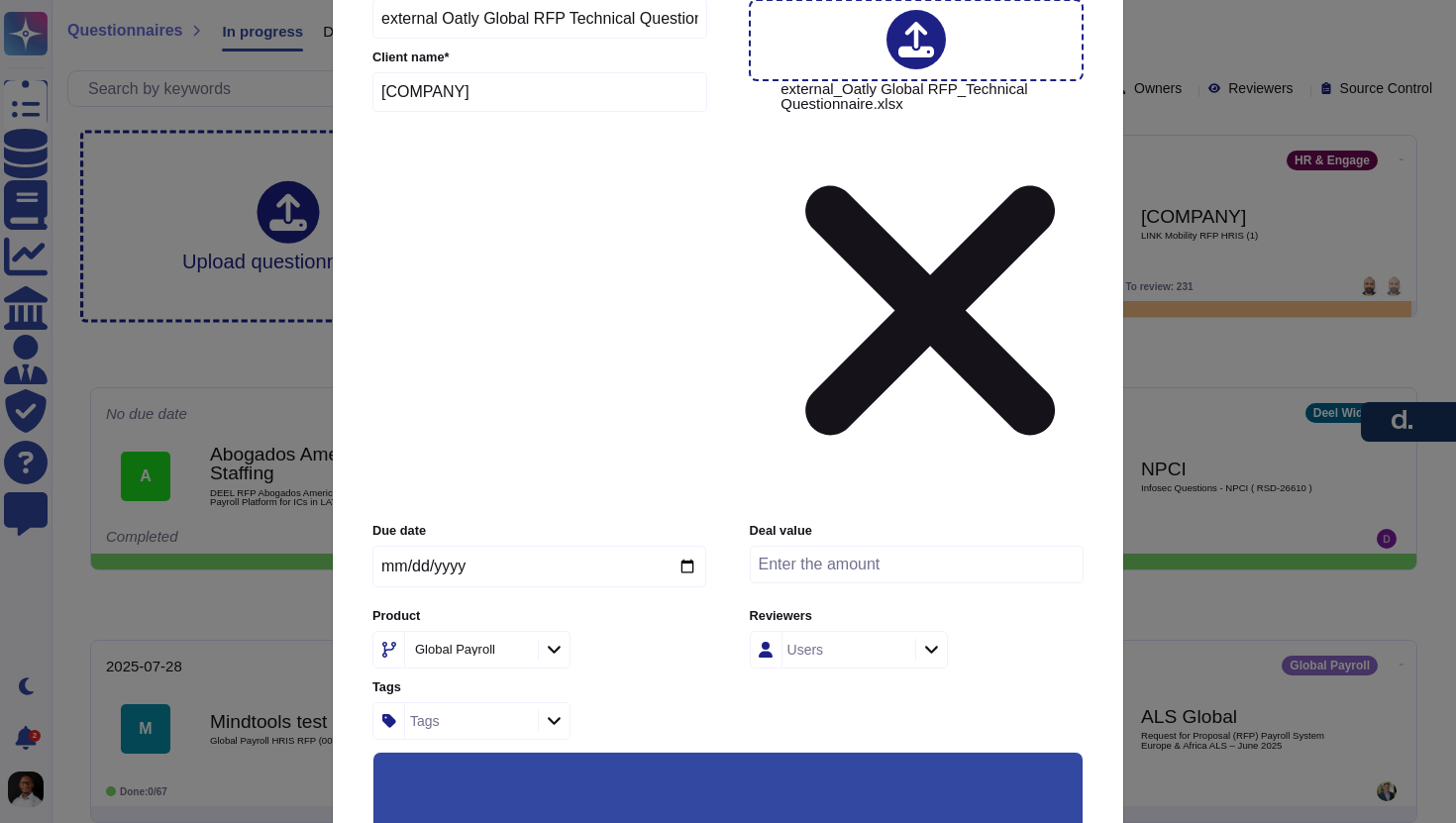 scroll, scrollTop: 172, scrollLeft: 0, axis: vertical 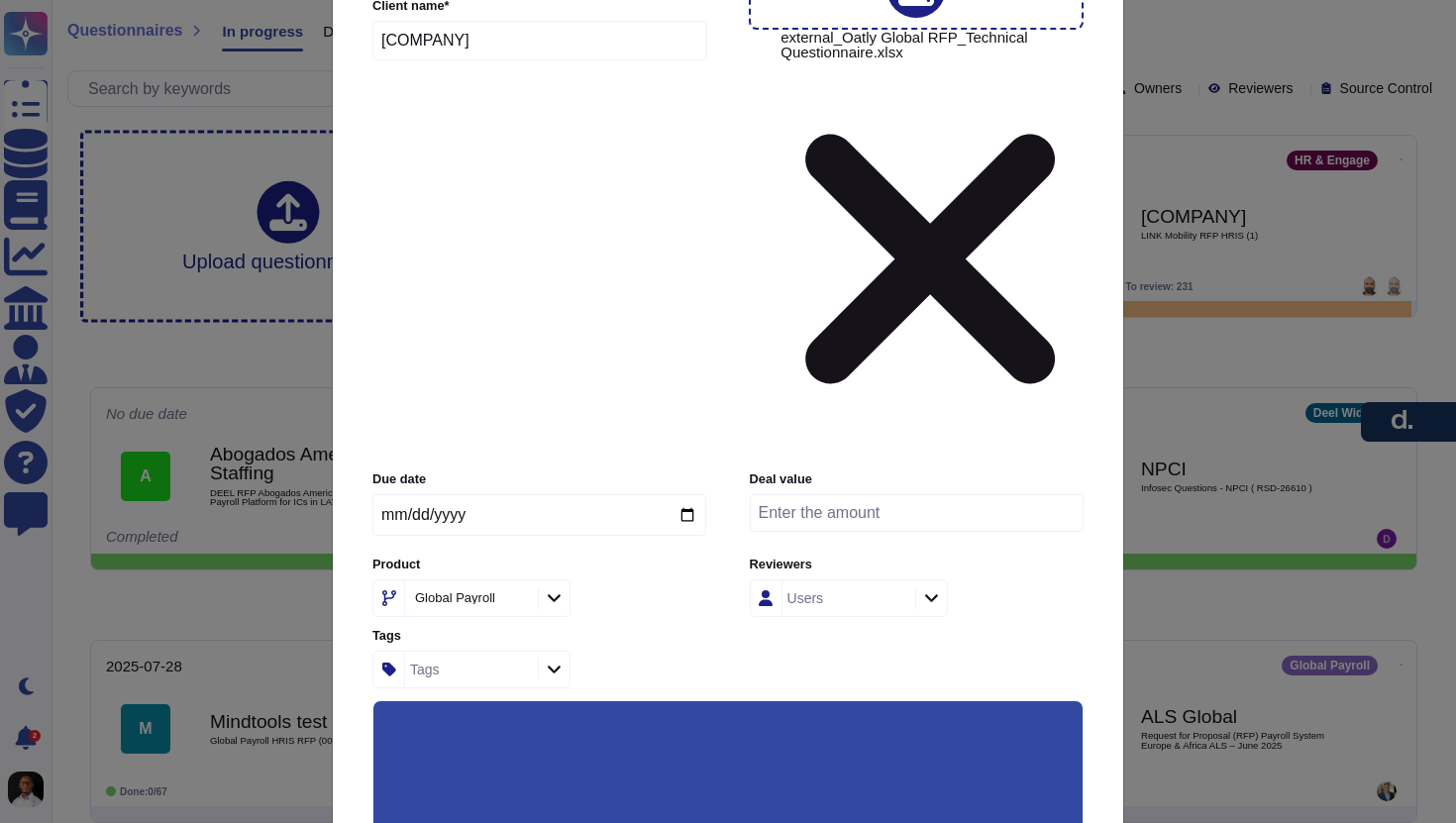 click on "Upload" at bounding box center [728, 1155] 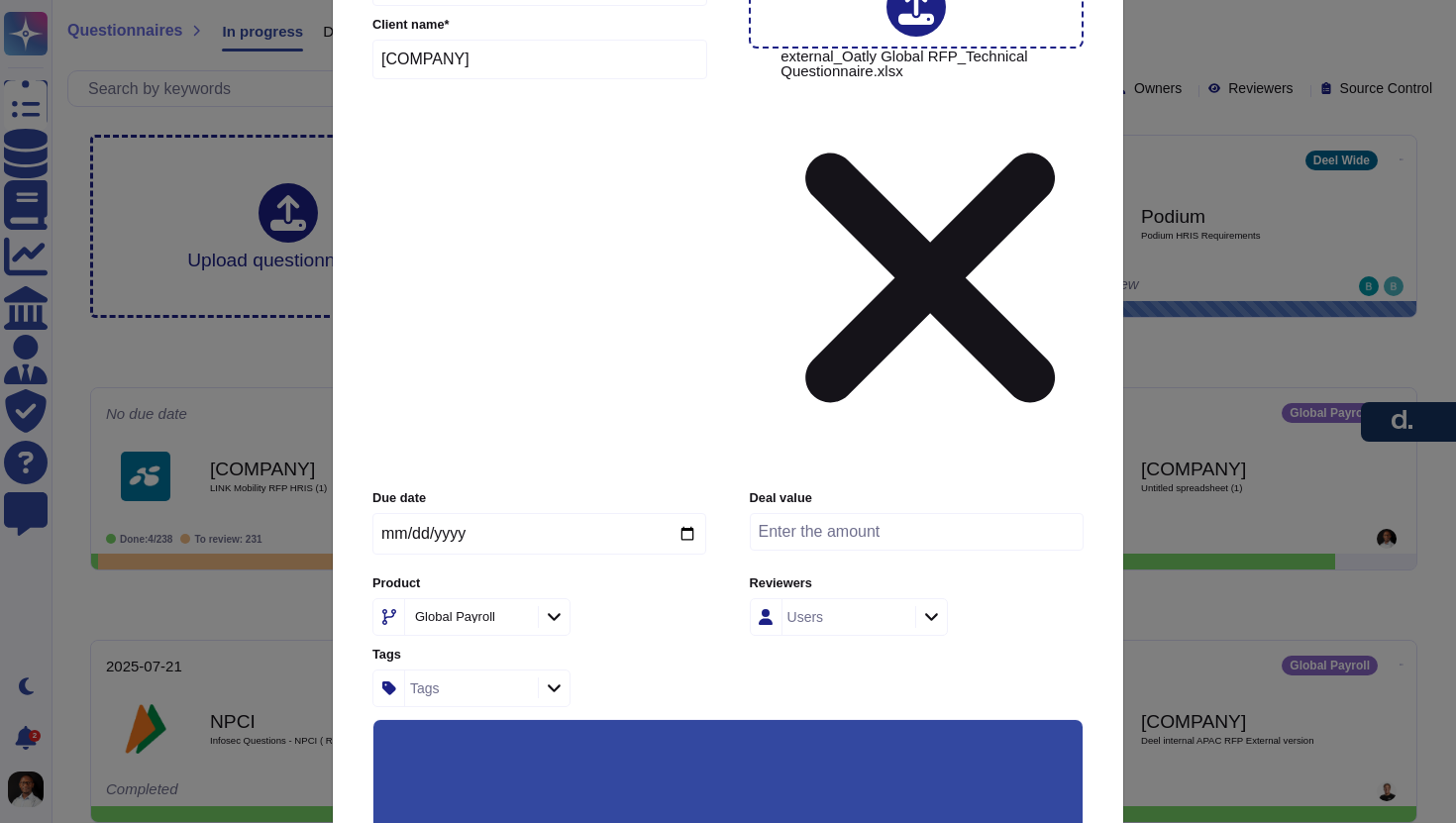 scroll, scrollTop: 172, scrollLeft: 0, axis: vertical 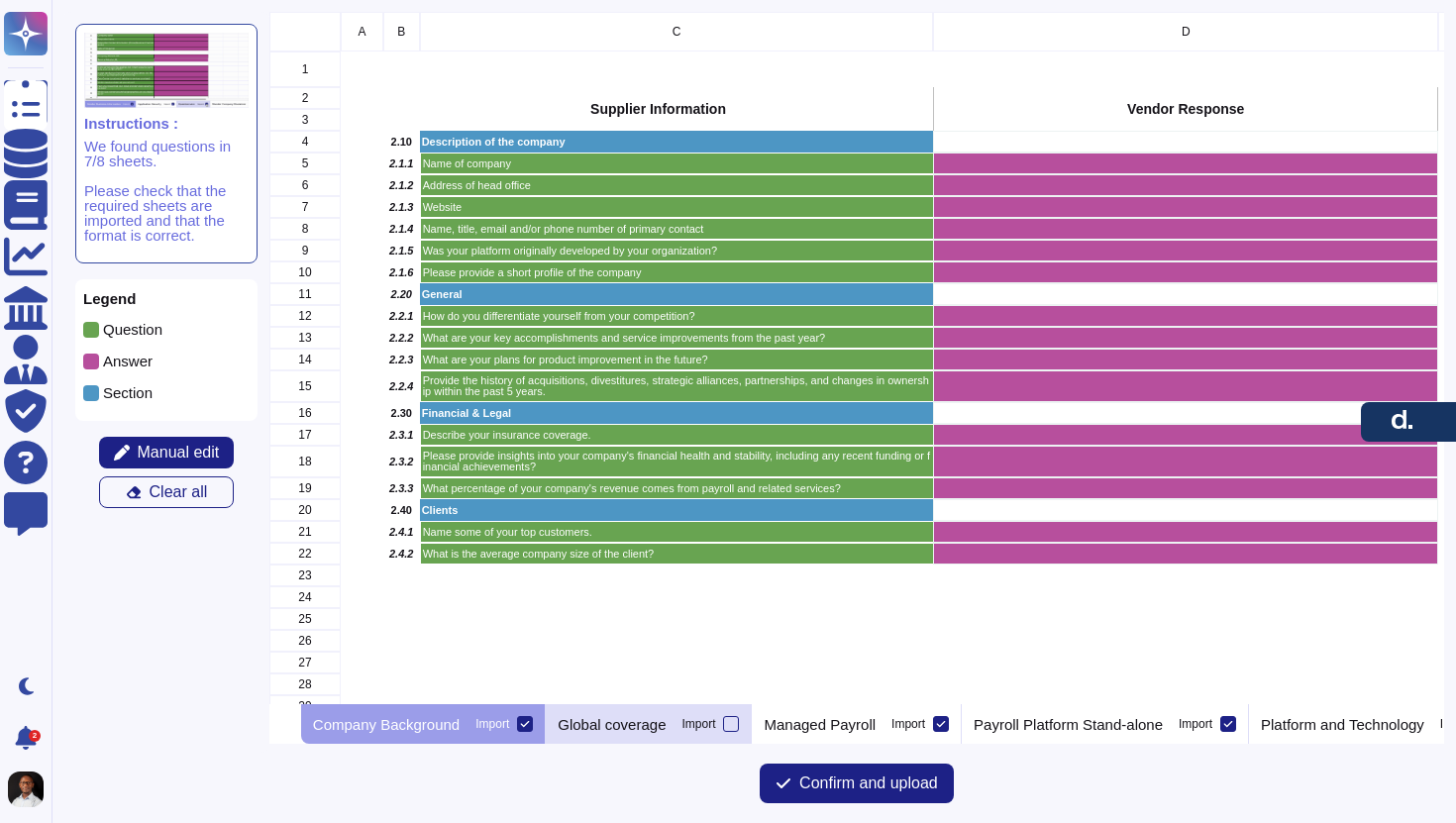 click on "Global coverage" at bounding box center [611, 724] 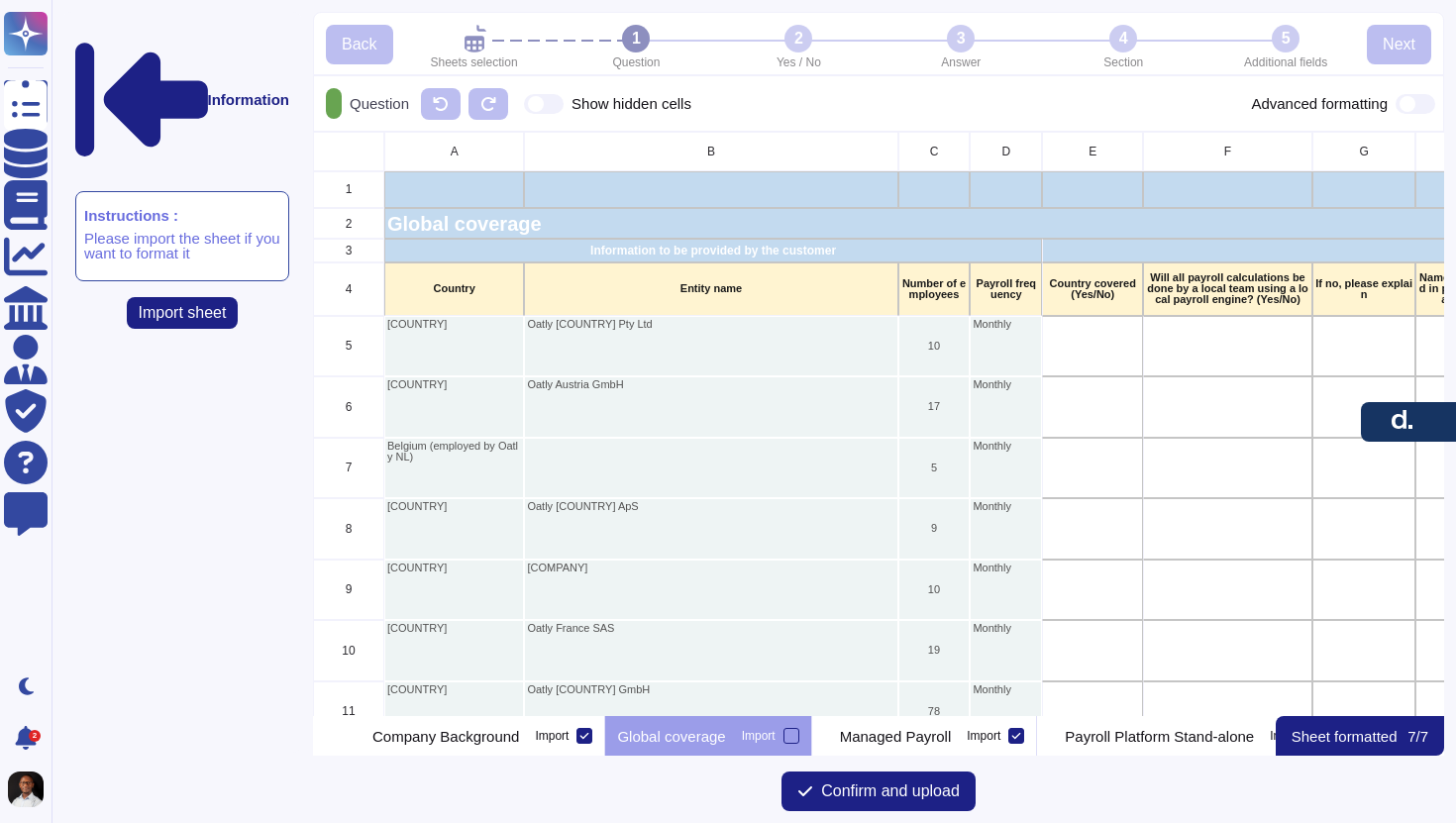 scroll, scrollTop: 1, scrollLeft: 1, axis: both 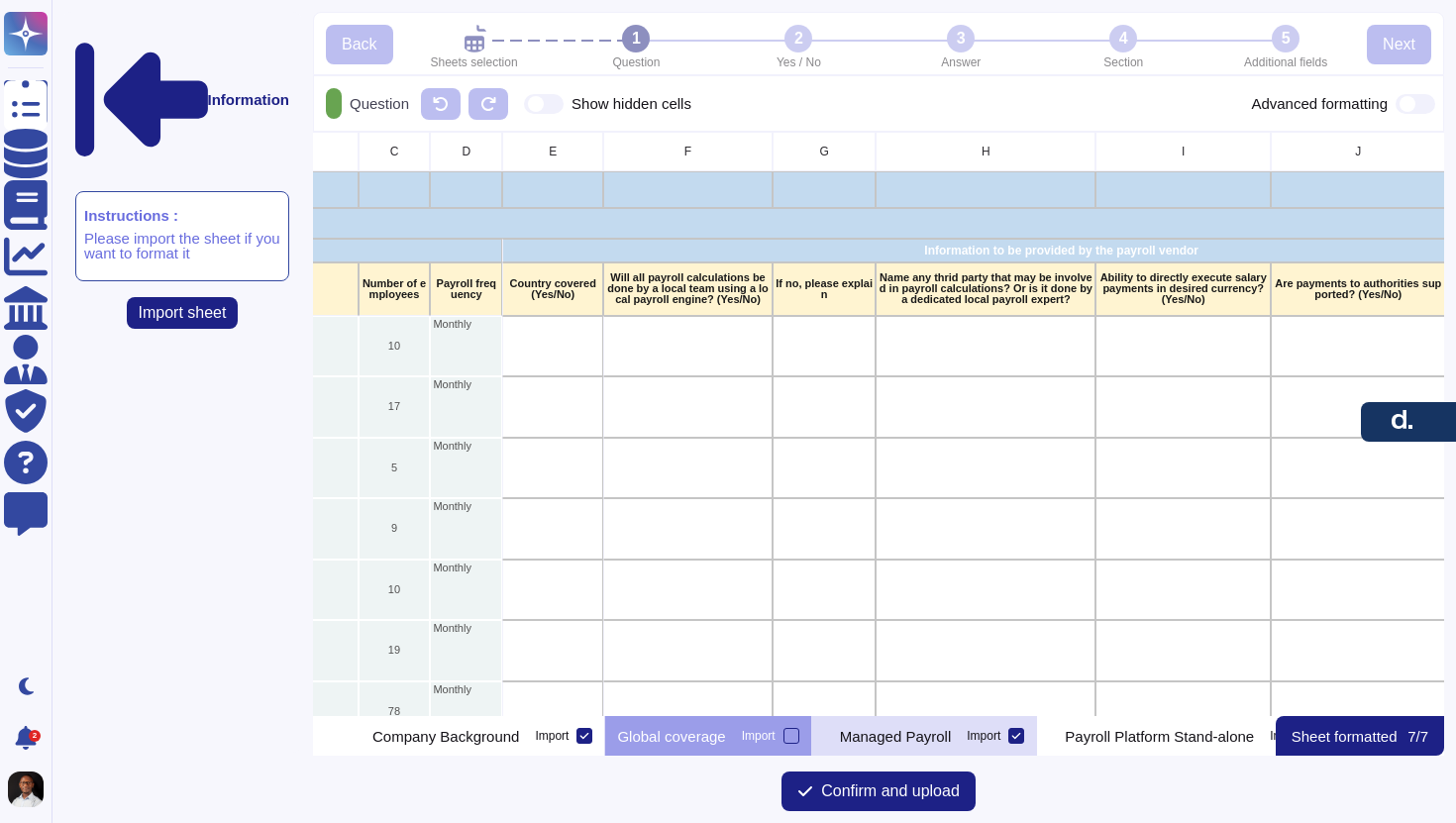 click on "Managed Payroll" at bounding box center (895, 736) 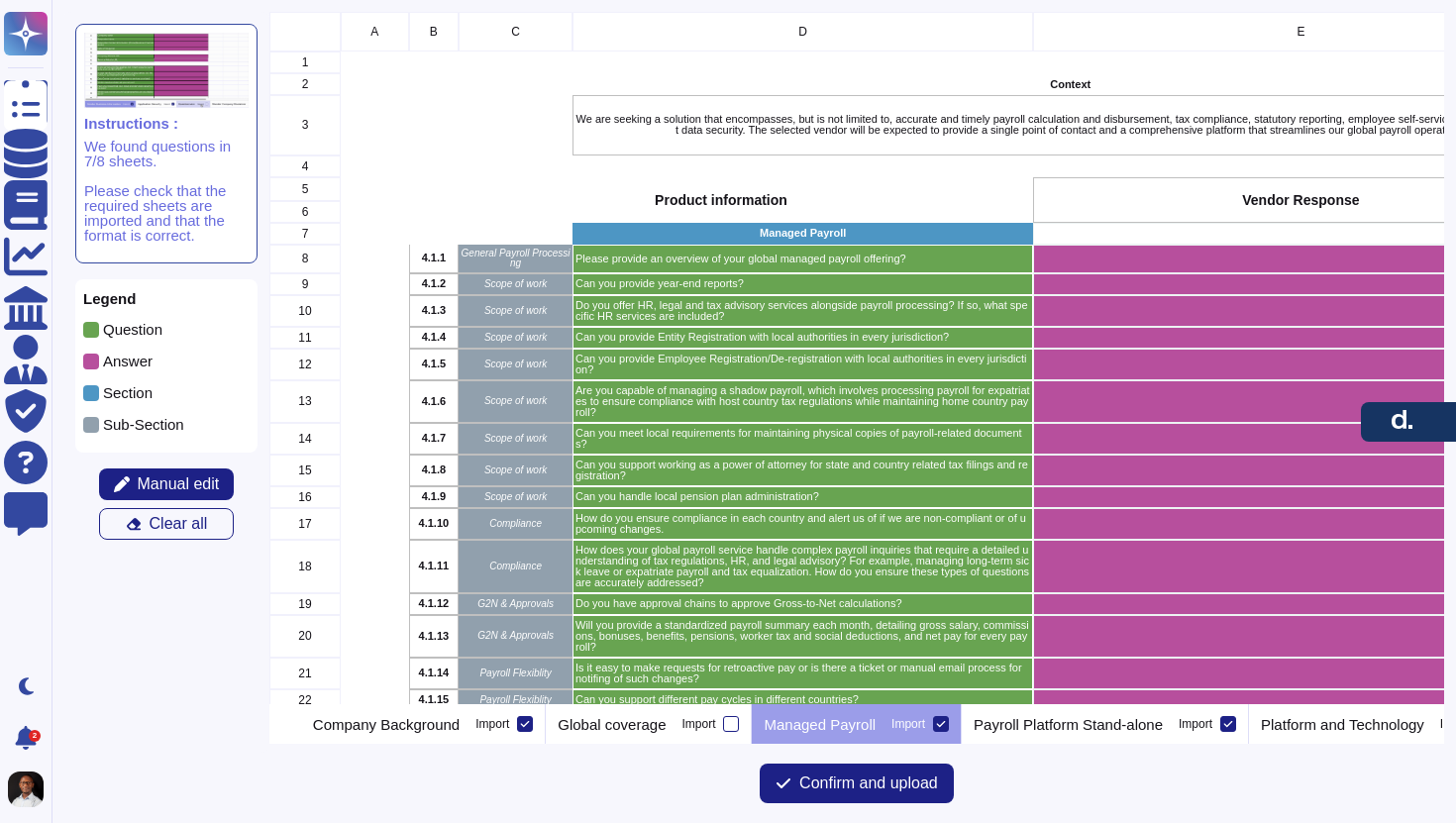 scroll, scrollTop: 1, scrollLeft: 1, axis: both 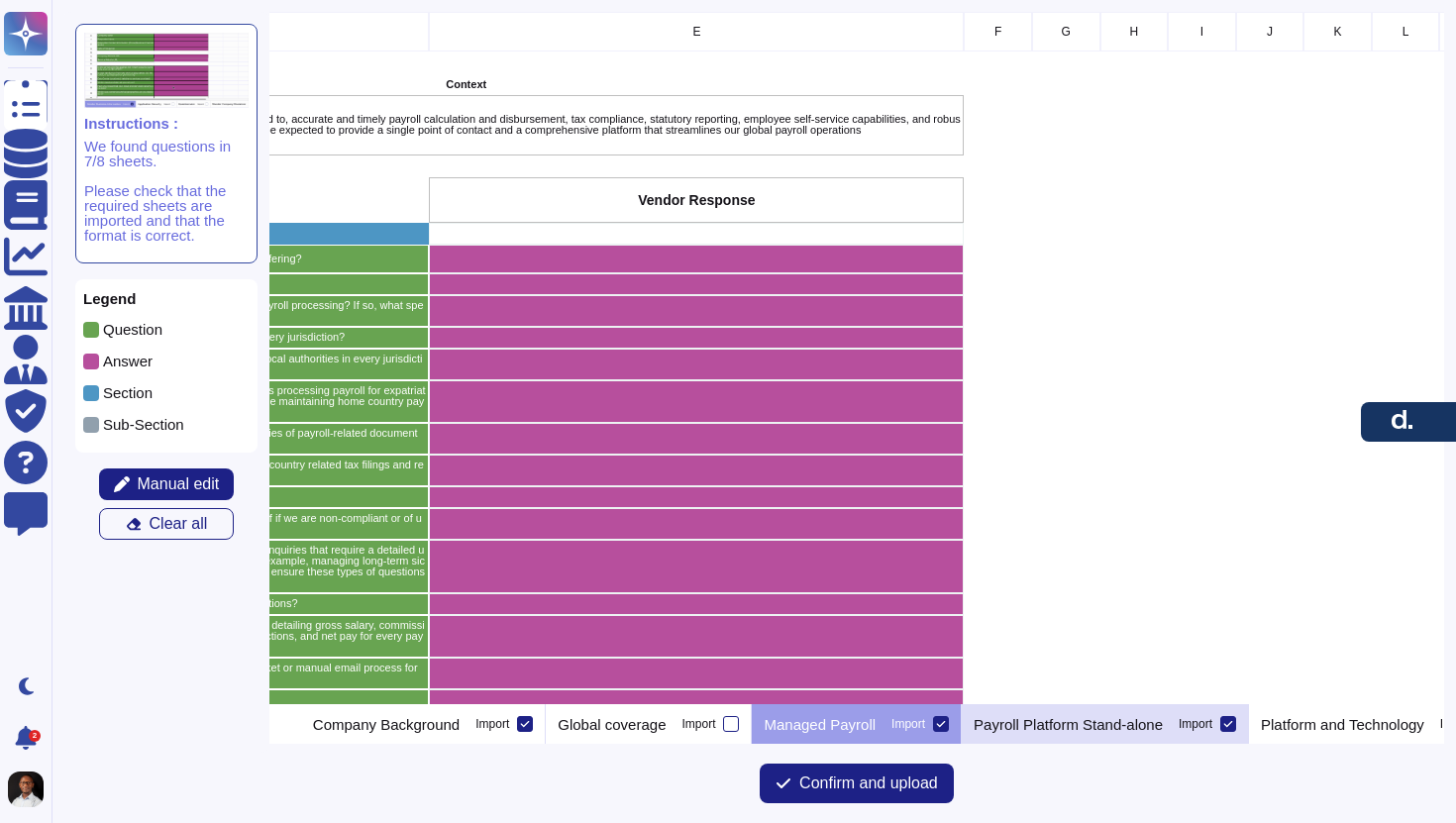 click on "Payroll Platform Stand-alone" at bounding box center [1068, 724] 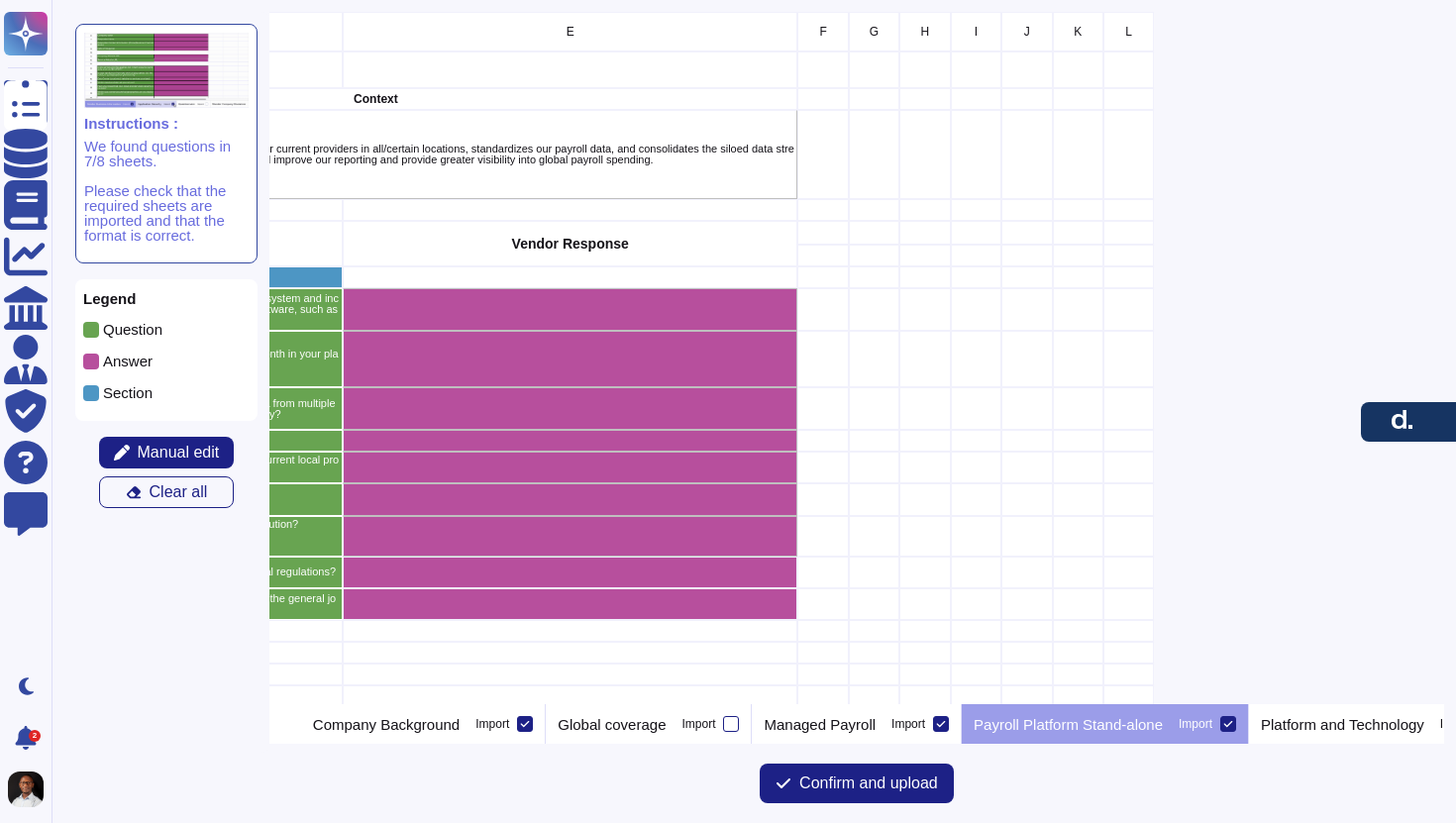 scroll, scrollTop: 0, scrollLeft: 0, axis: both 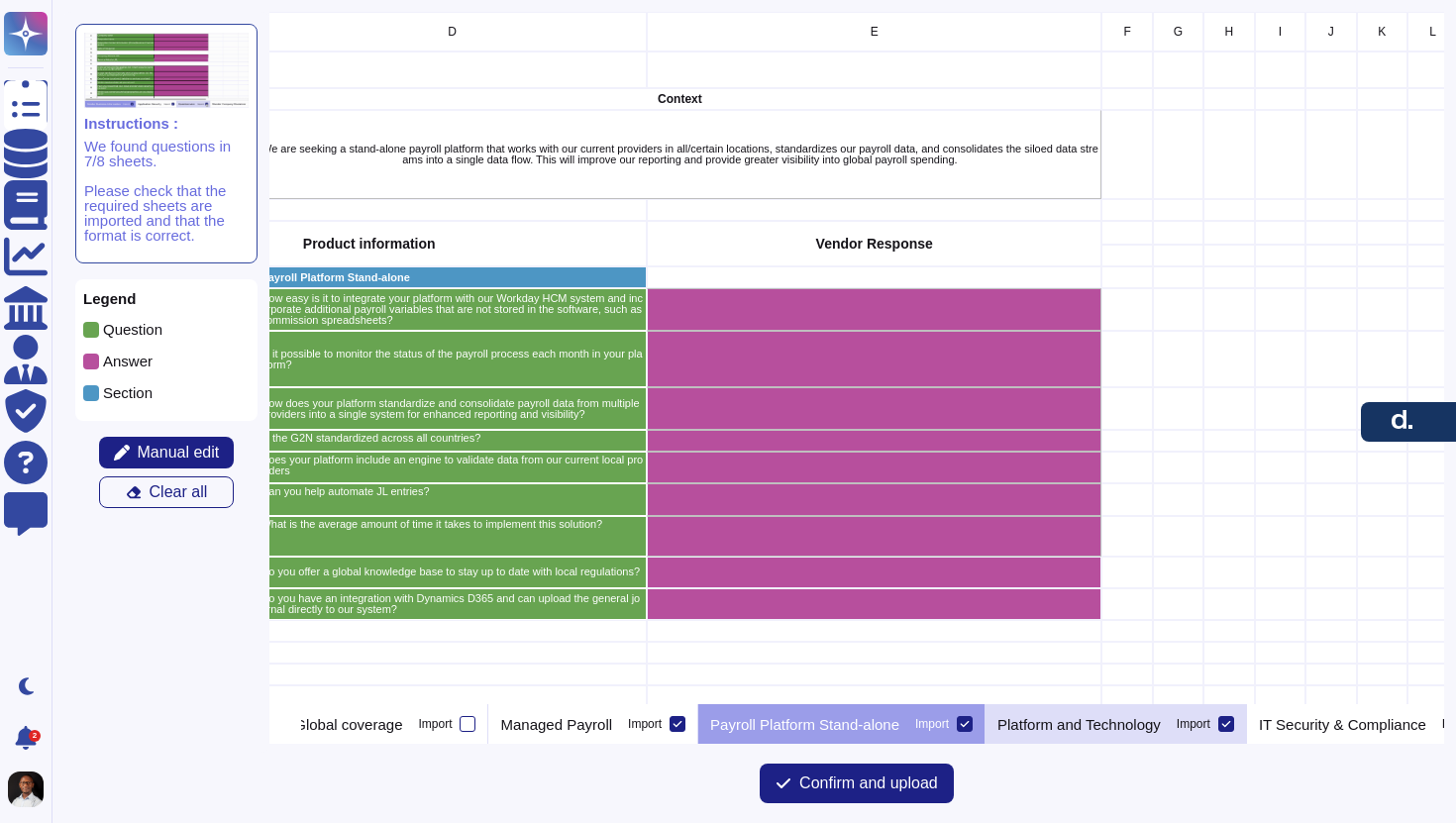 click on "Platform and Technology" at bounding box center [1079, 724] 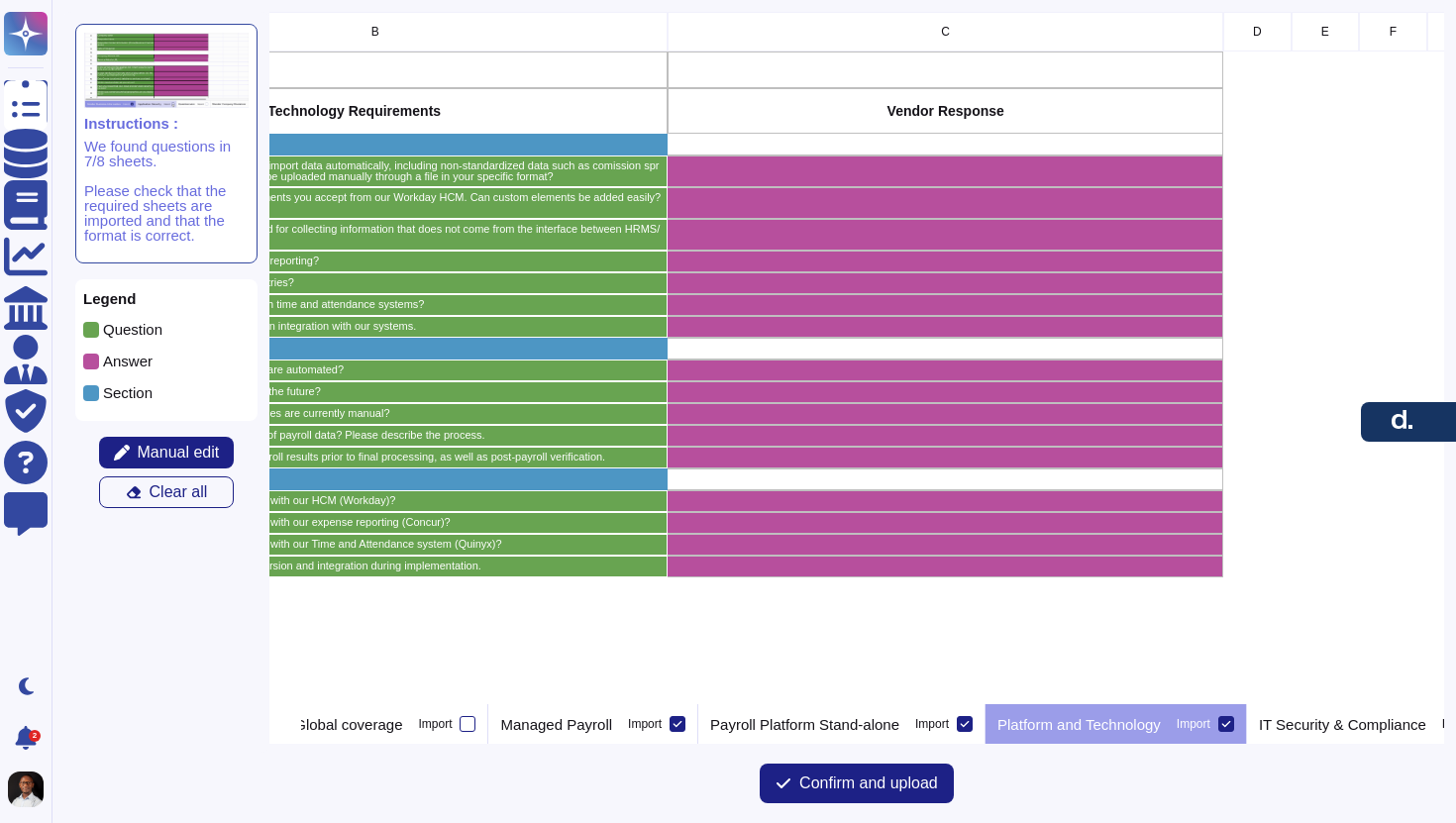 scroll, scrollTop: 0, scrollLeft: 0, axis: both 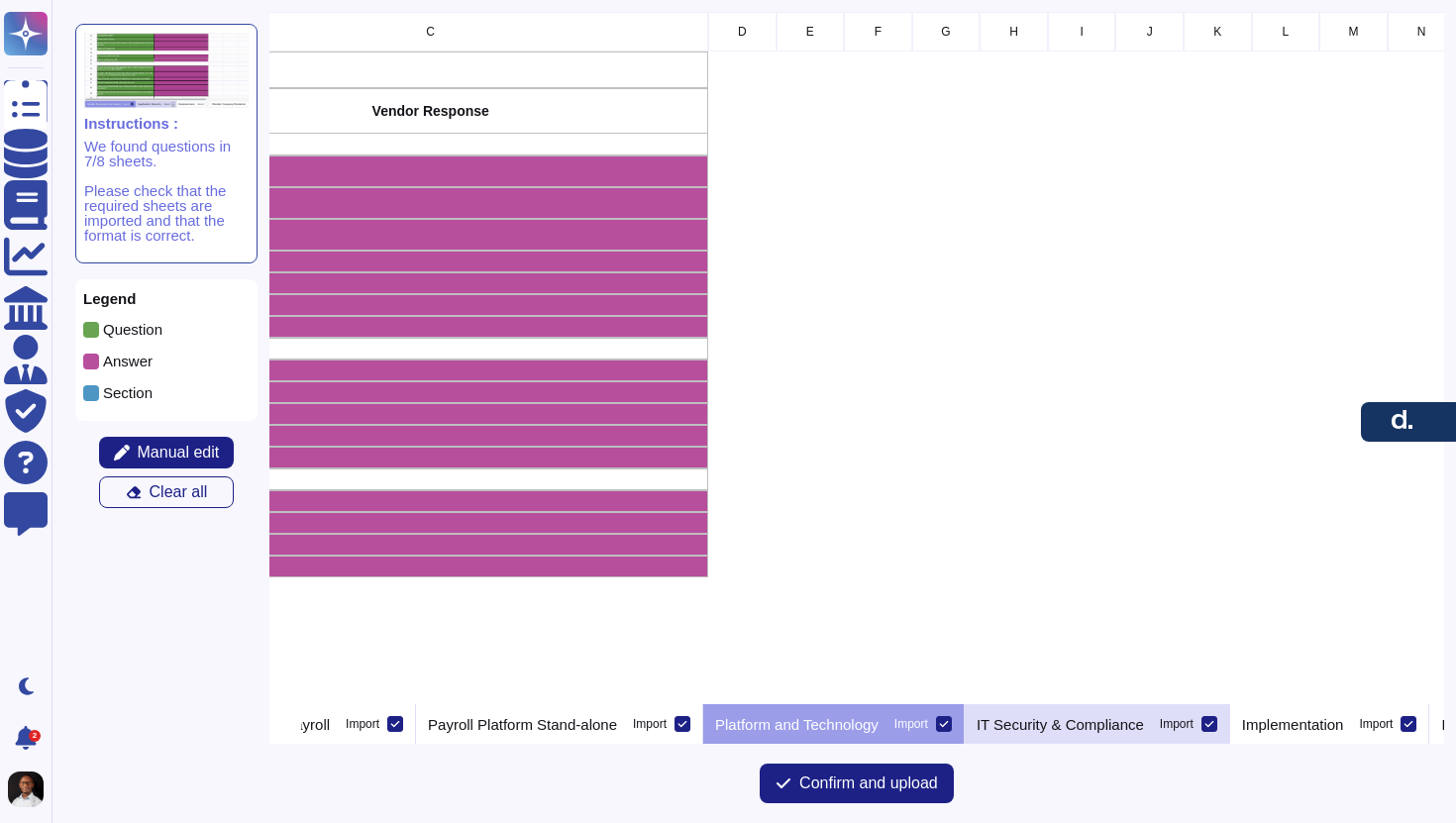 click on "IT Security & Compliance" at bounding box center (1060, 724) 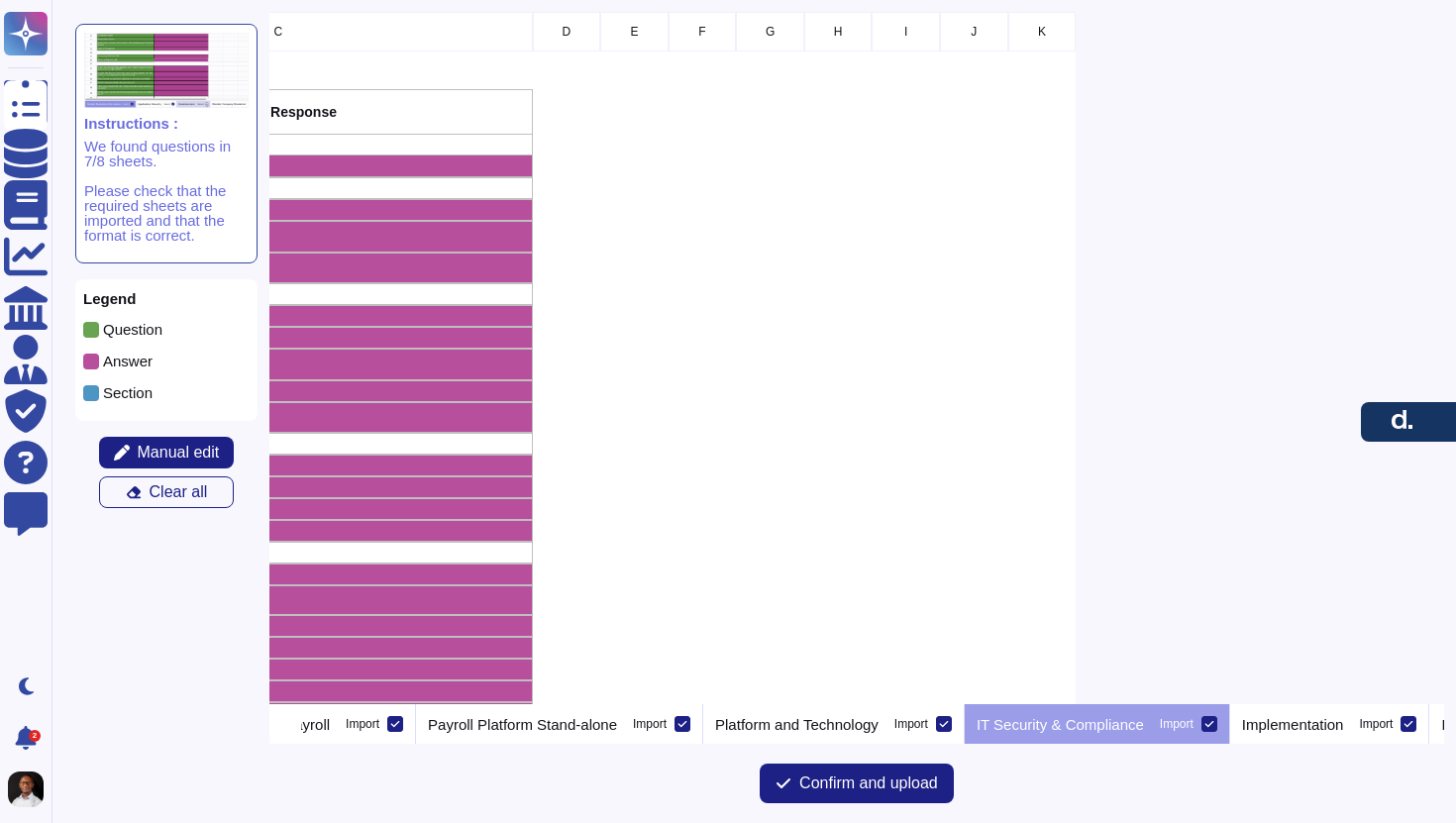 scroll, scrollTop: 0, scrollLeft: 0, axis: both 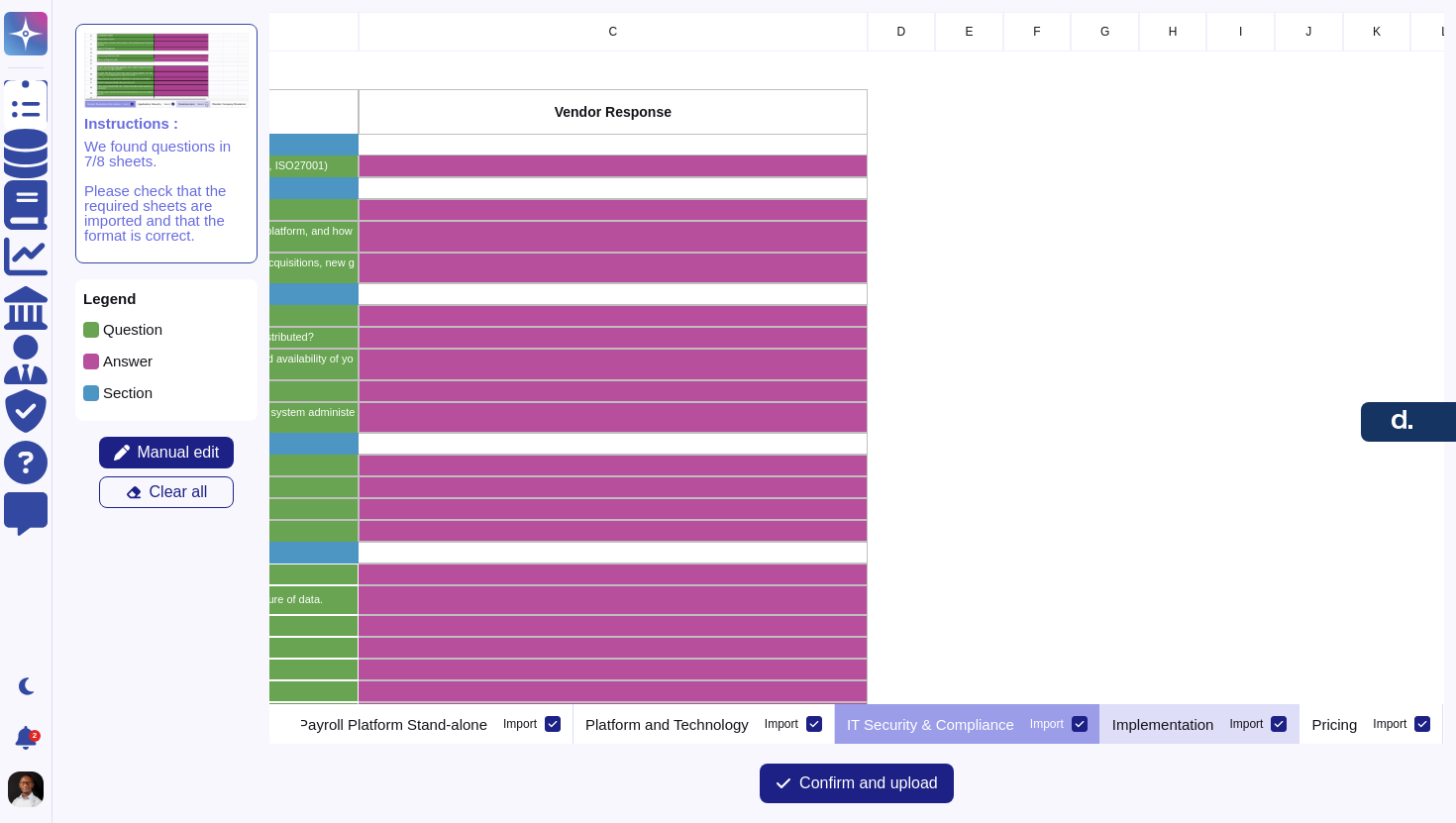 click on "Implementation" at bounding box center [1163, 724] 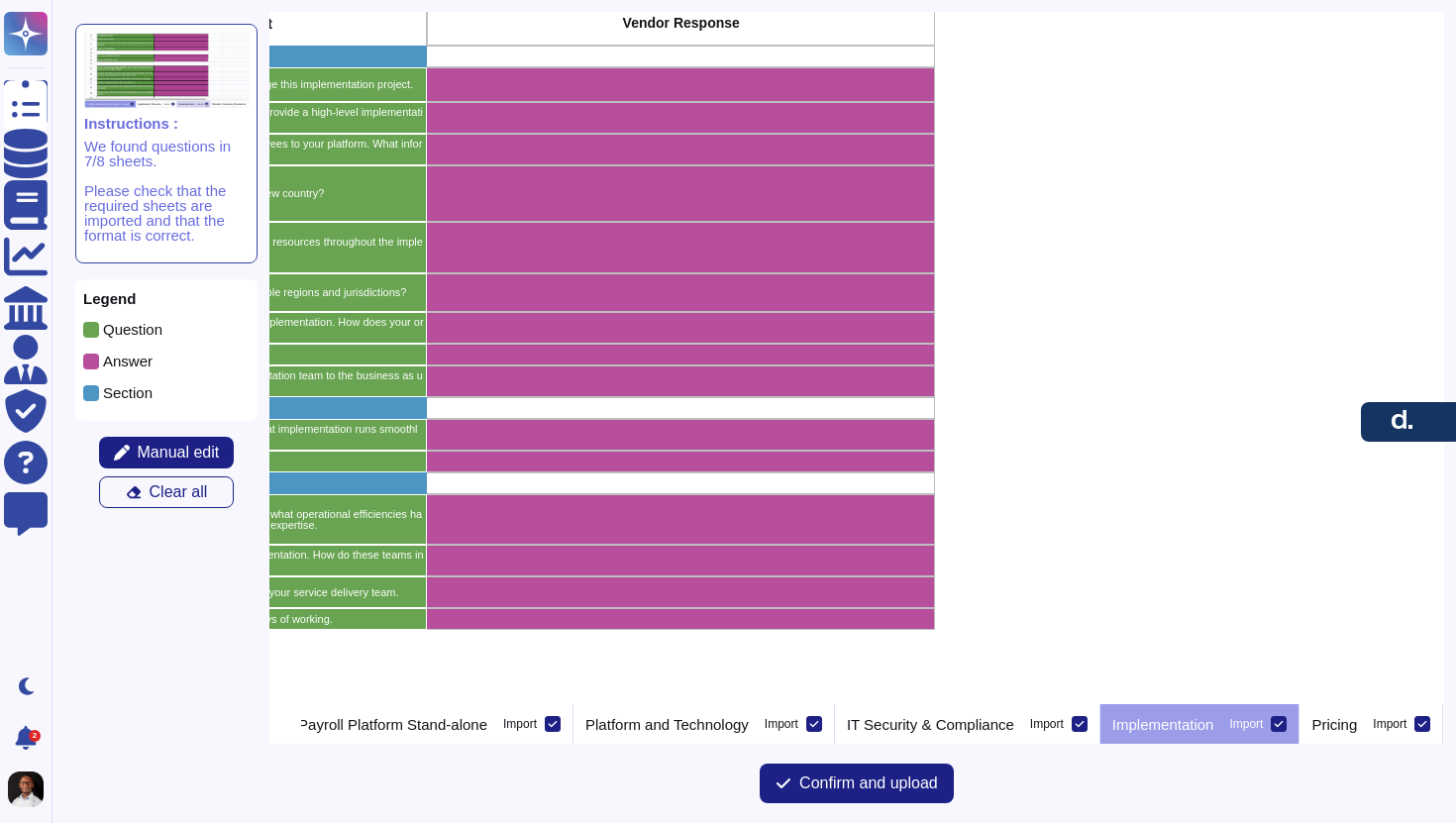 scroll, scrollTop: 252, scrollLeft: 410, axis: both 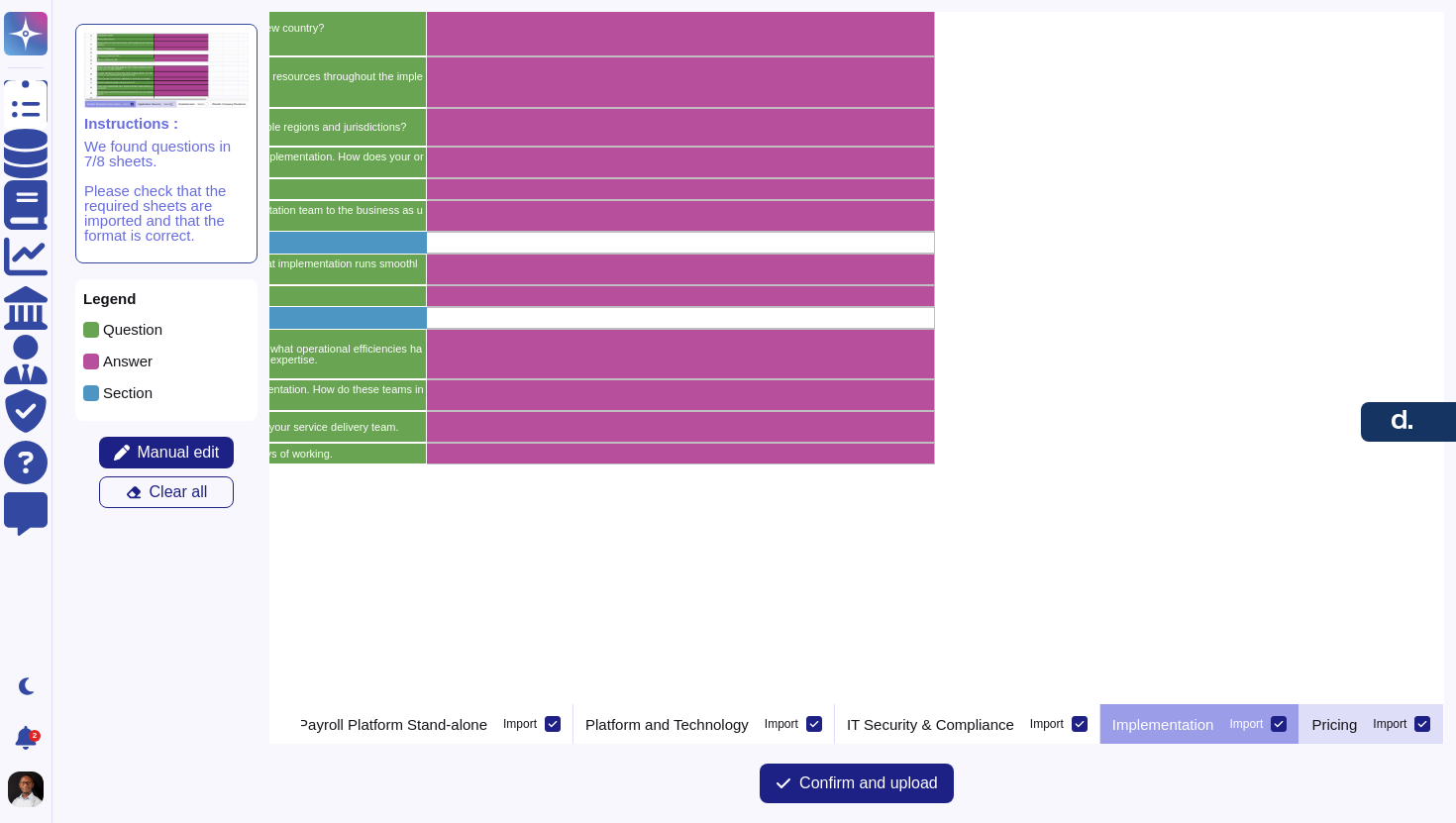 click on "Pricing" at bounding box center [1334, 724] 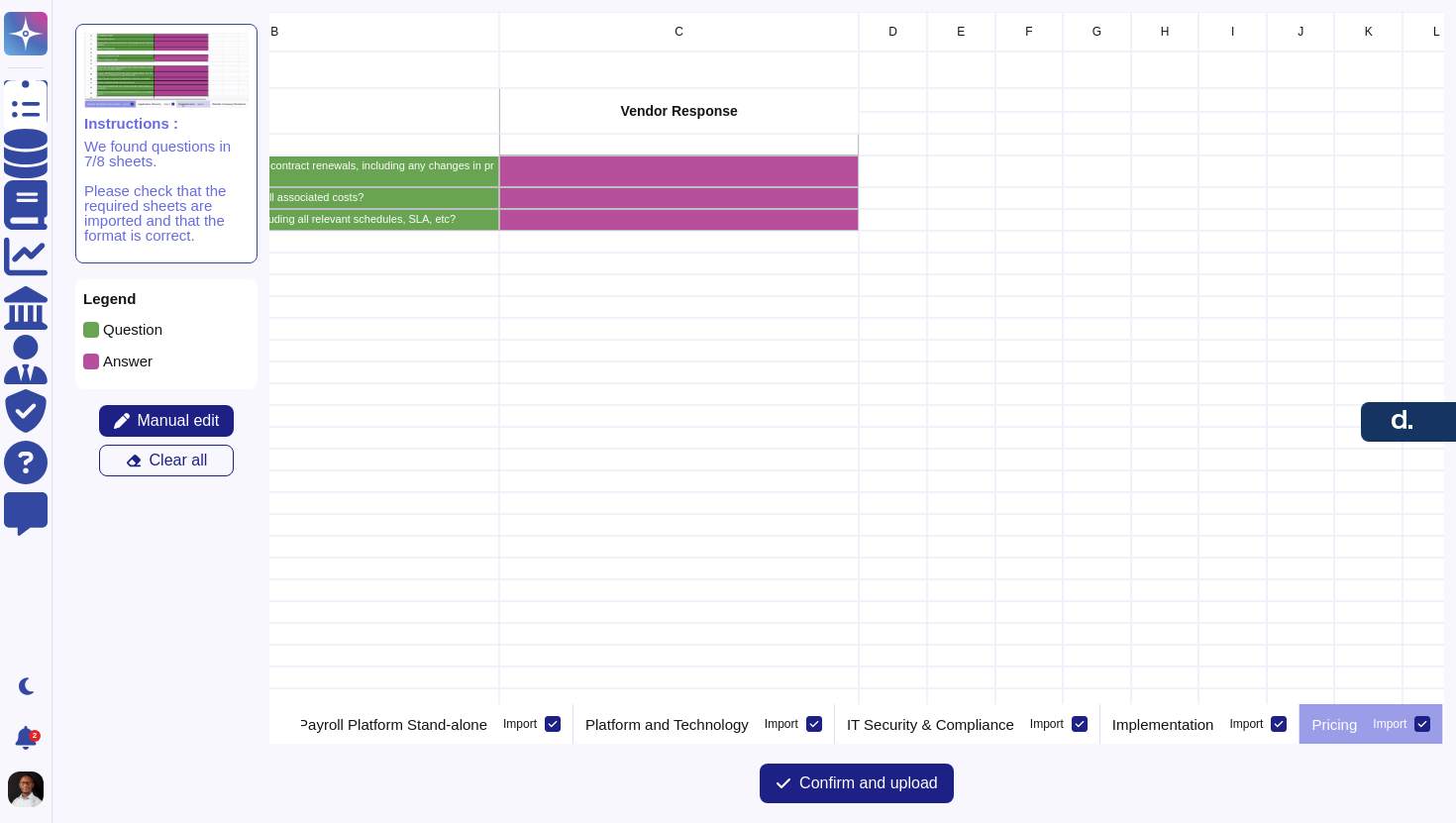 scroll, scrollTop: 0, scrollLeft: 362, axis: horizontal 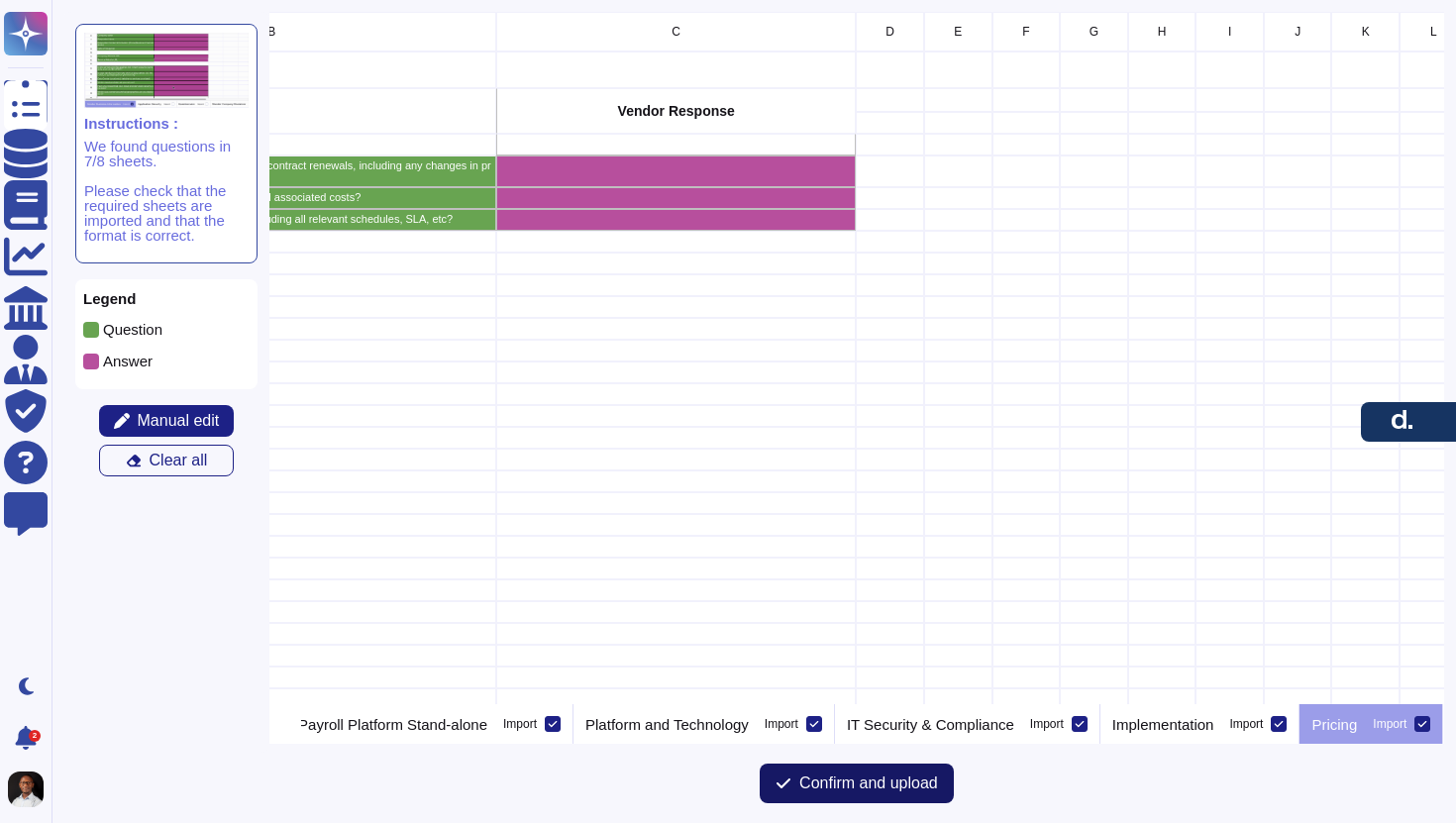click on "Confirm and upload" at bounding box center (857, 783) 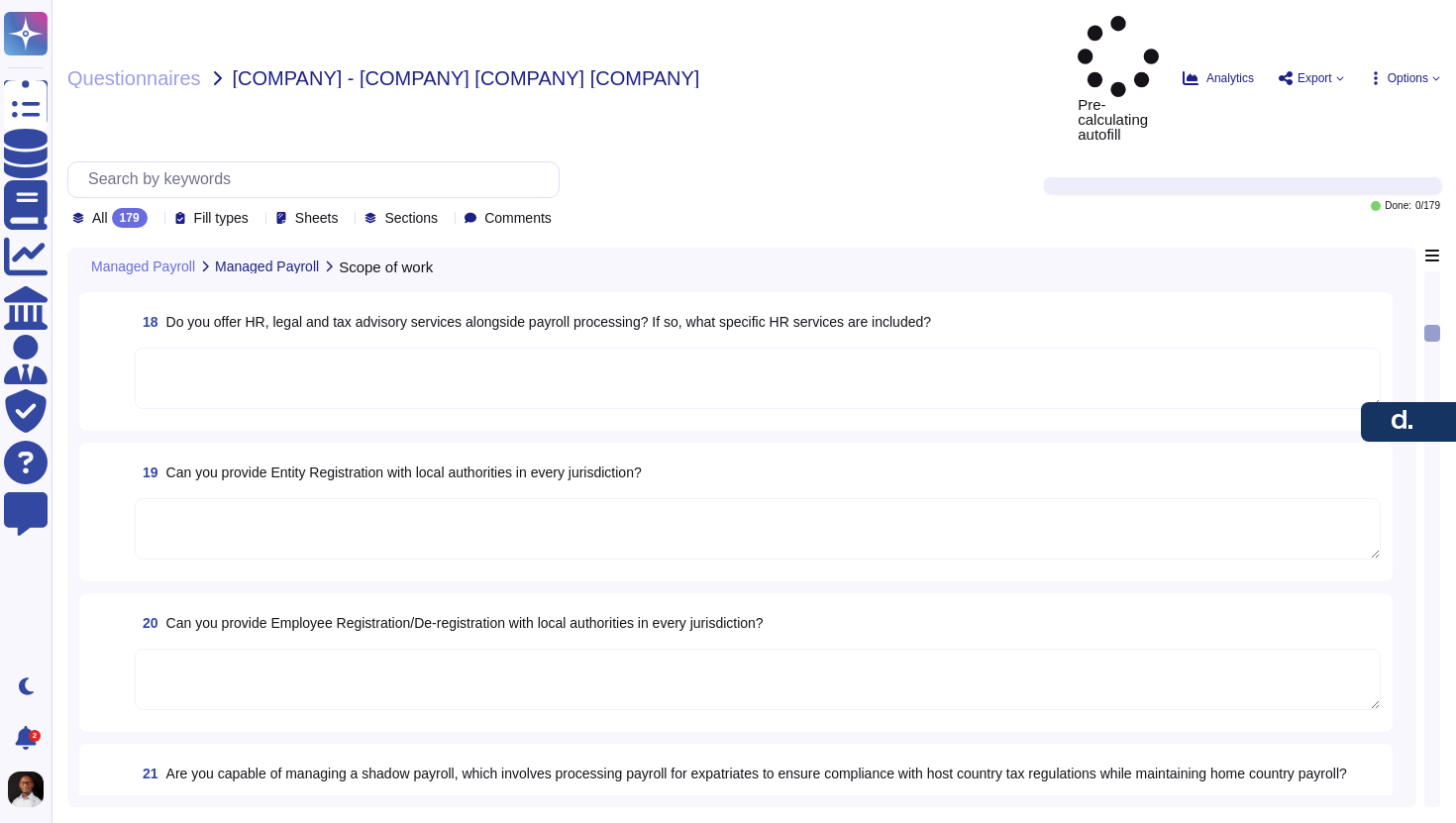 scroll, scrollTop: 2561, scrollLeft: 0, axis: vertical 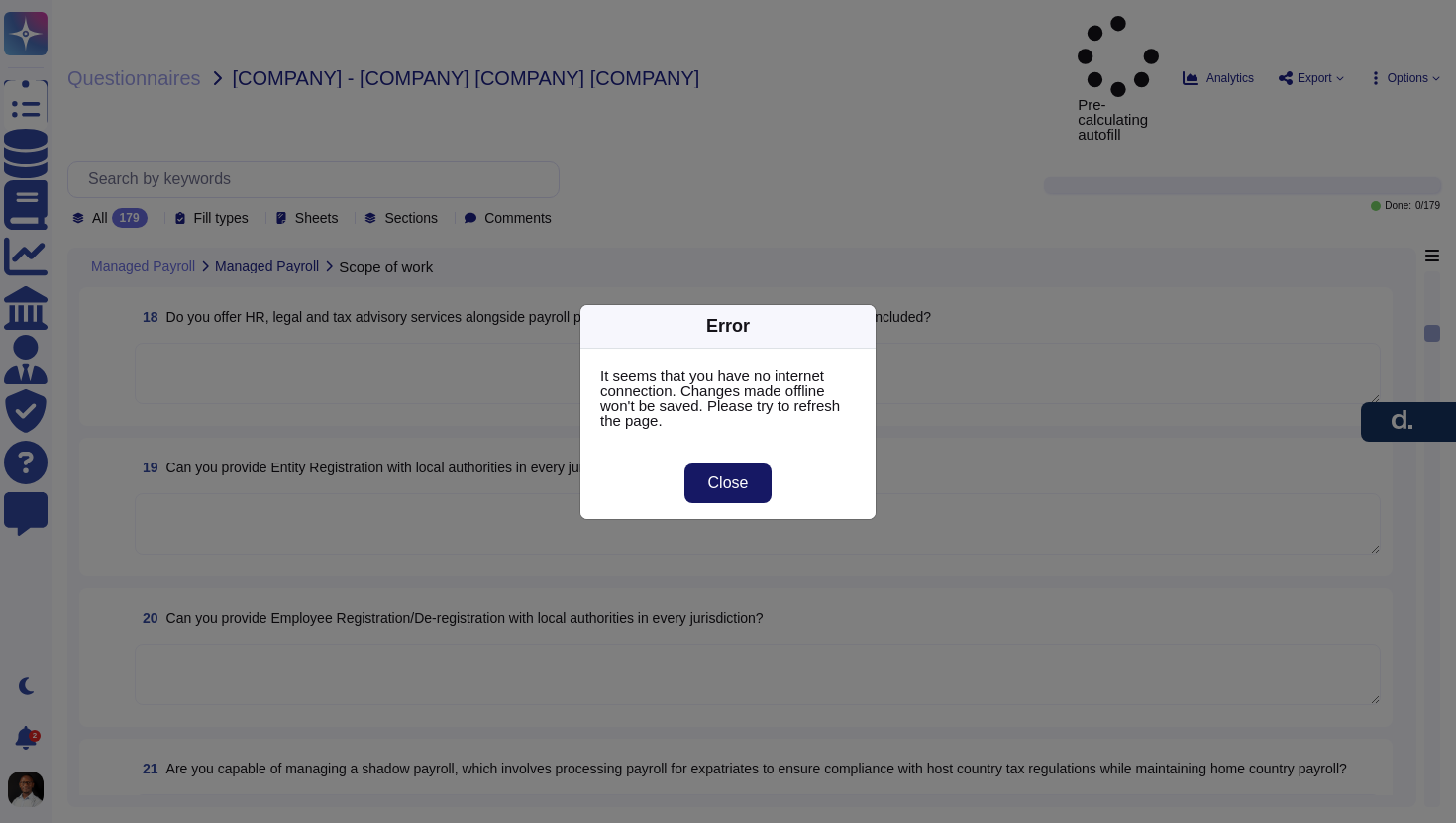click on "Close" at bounding box center [728, 483] 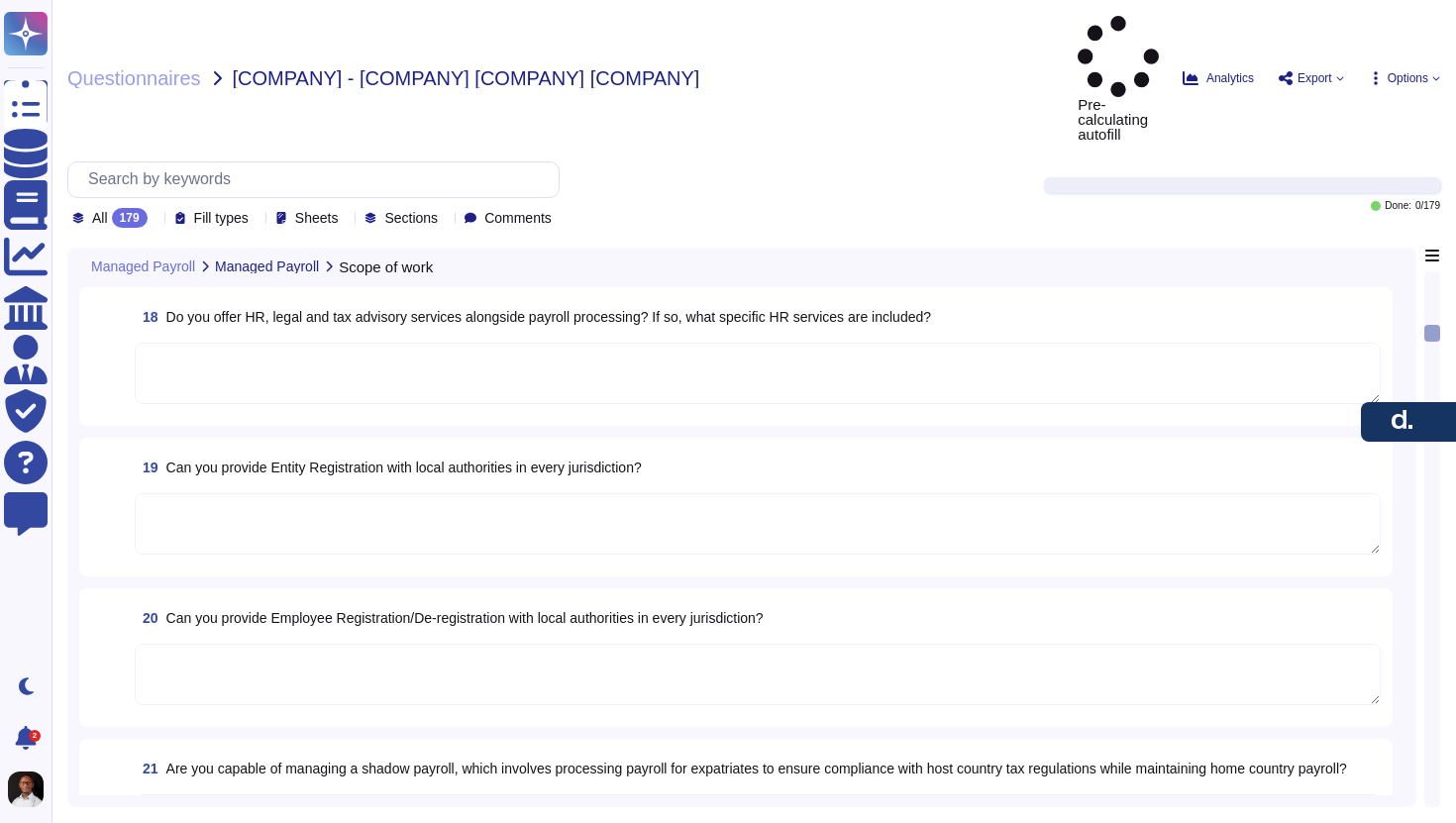 click on "Pre-calculating autofill" at bounding box center (1118, 78) 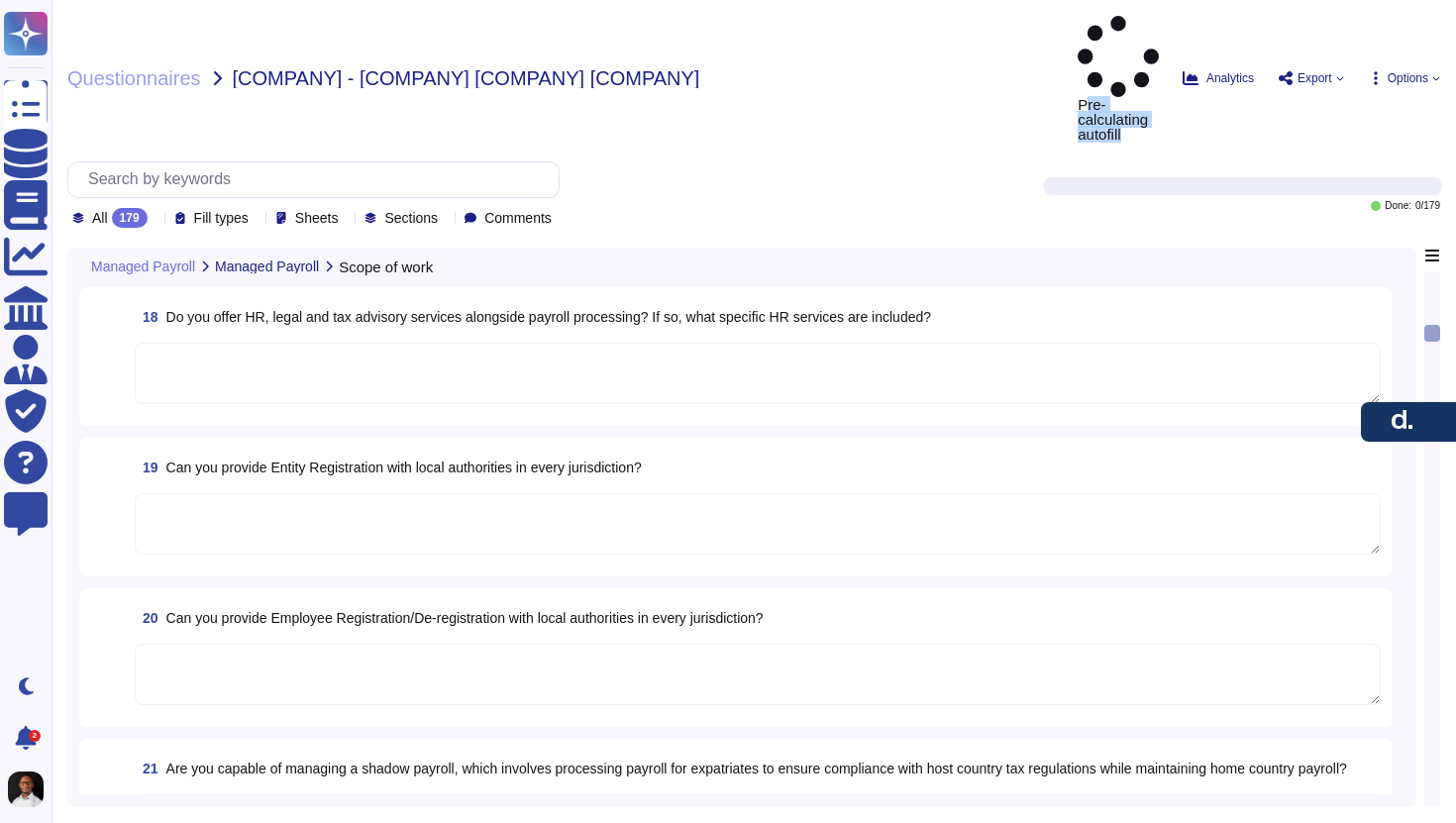 drag, startPoint x: 1096, startPoint y: 18, endPoint x: 1125, endPoint y: 51, distance: 43.931765 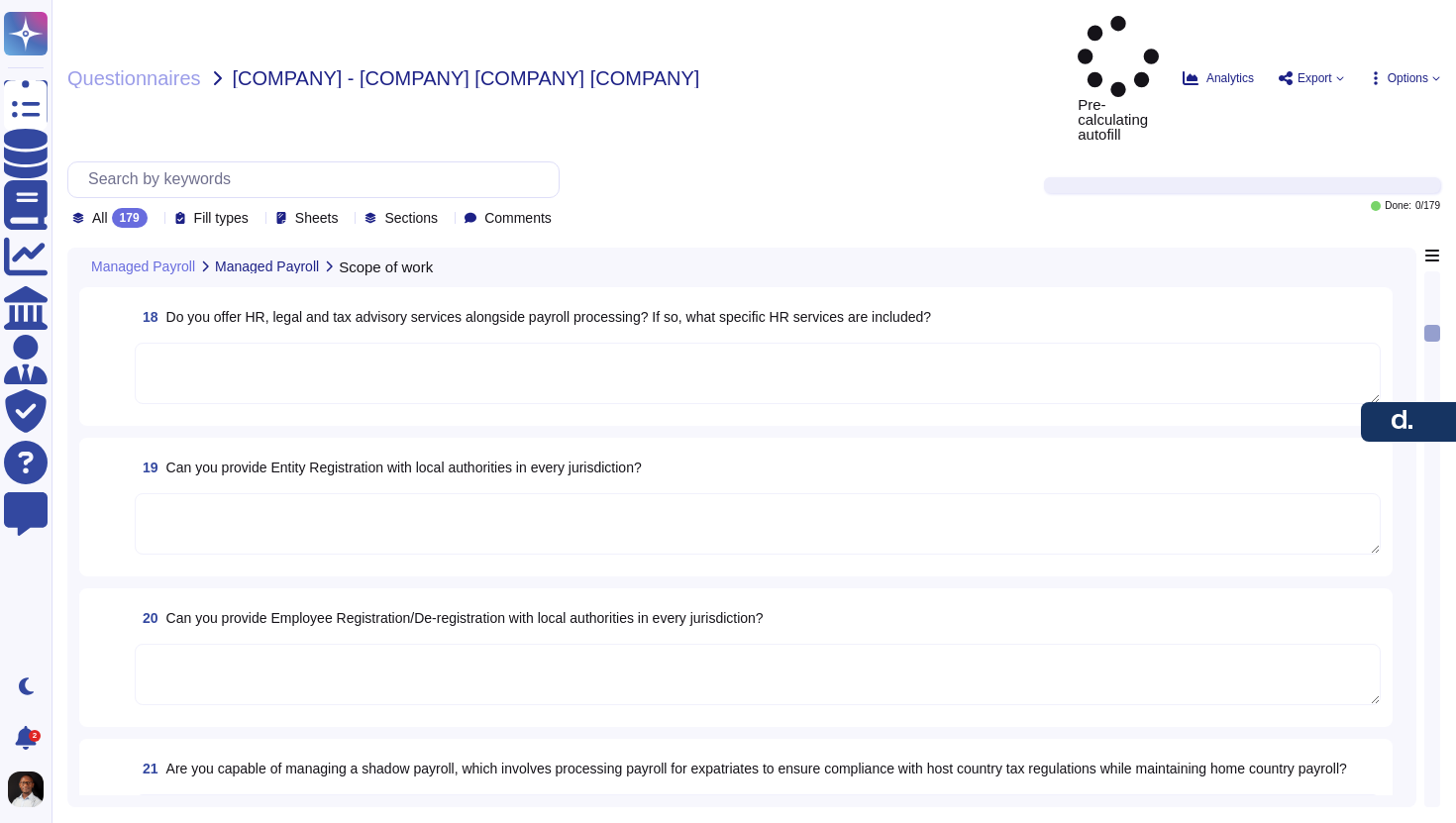 click 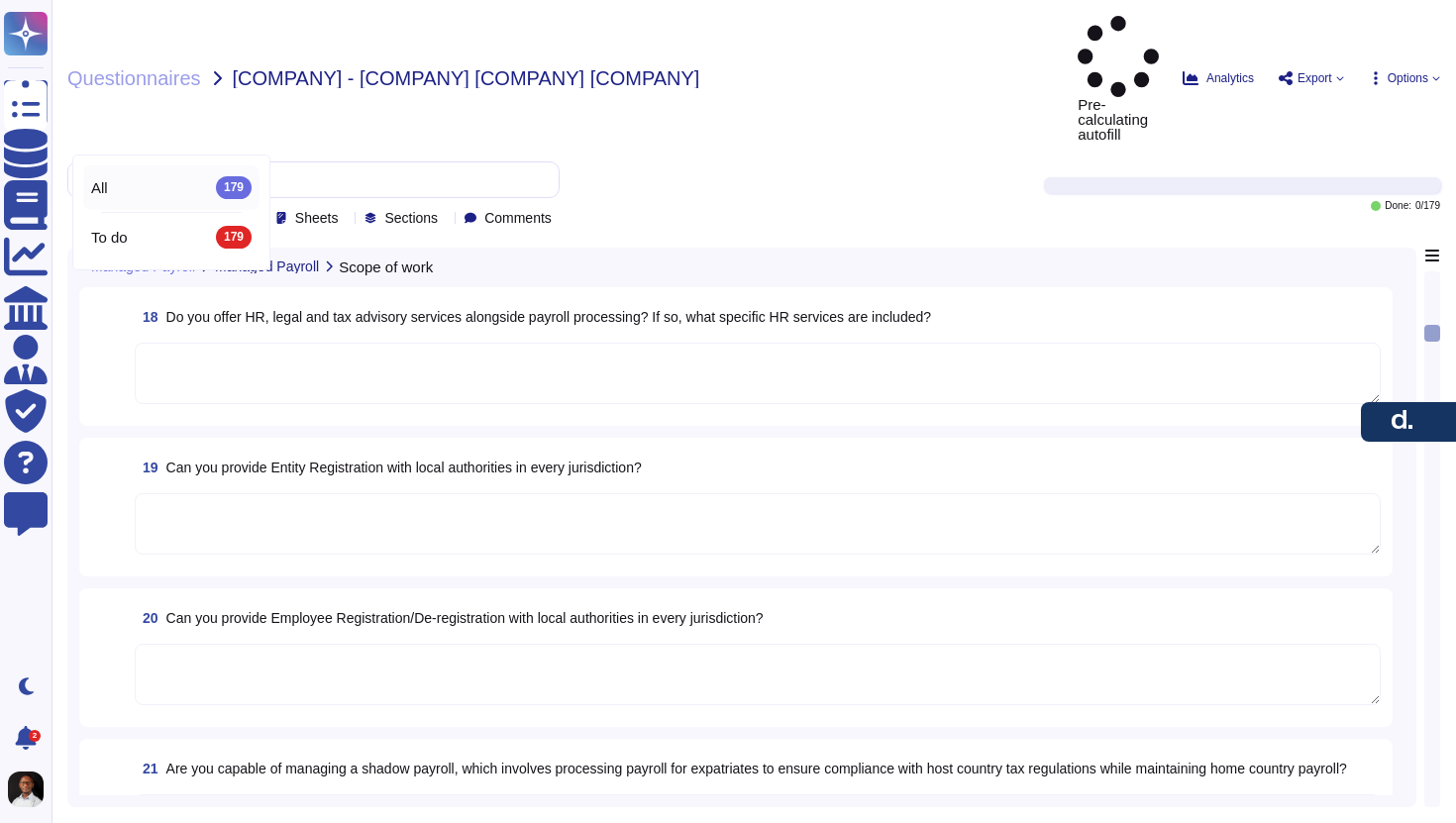click 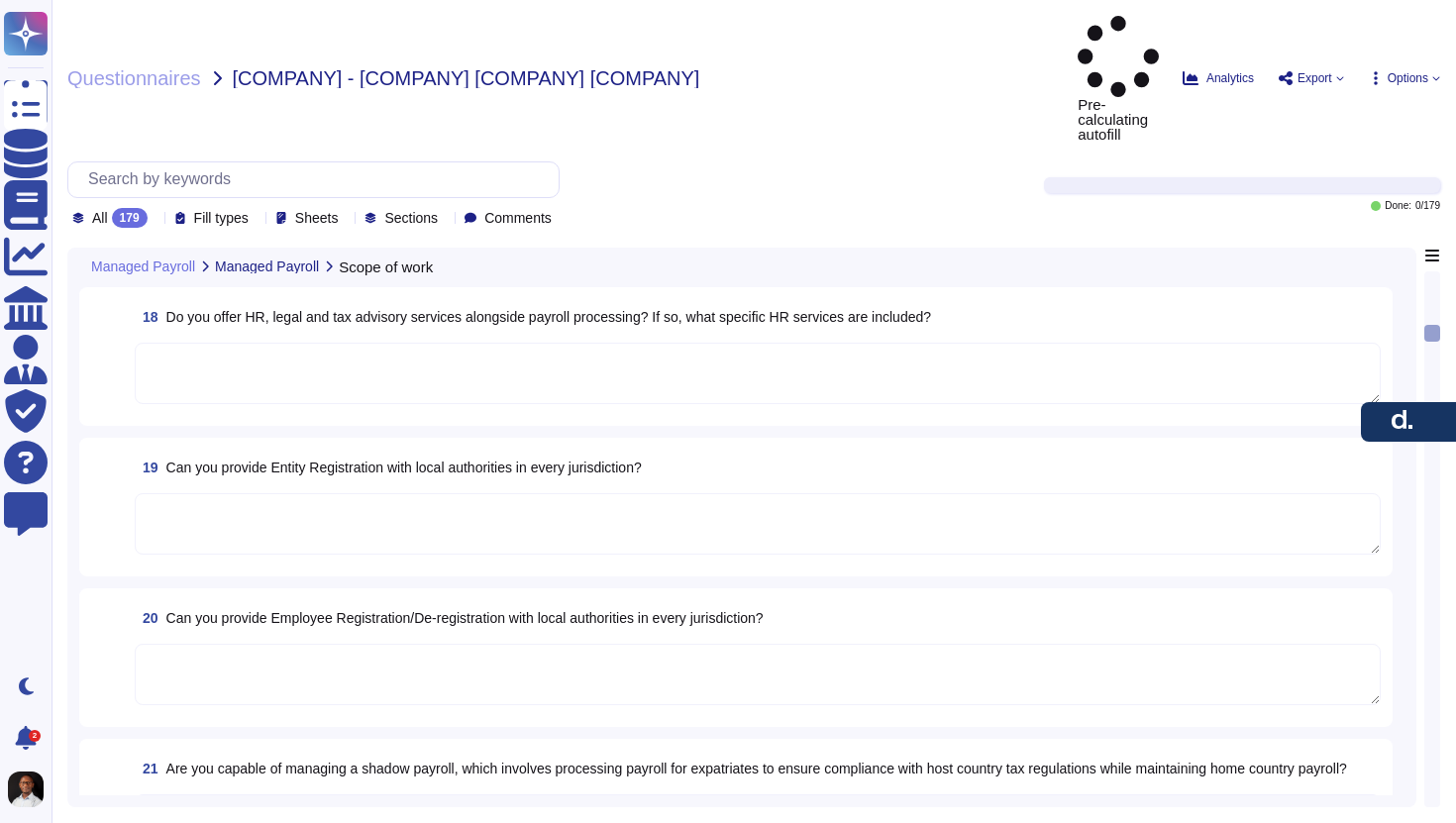 click 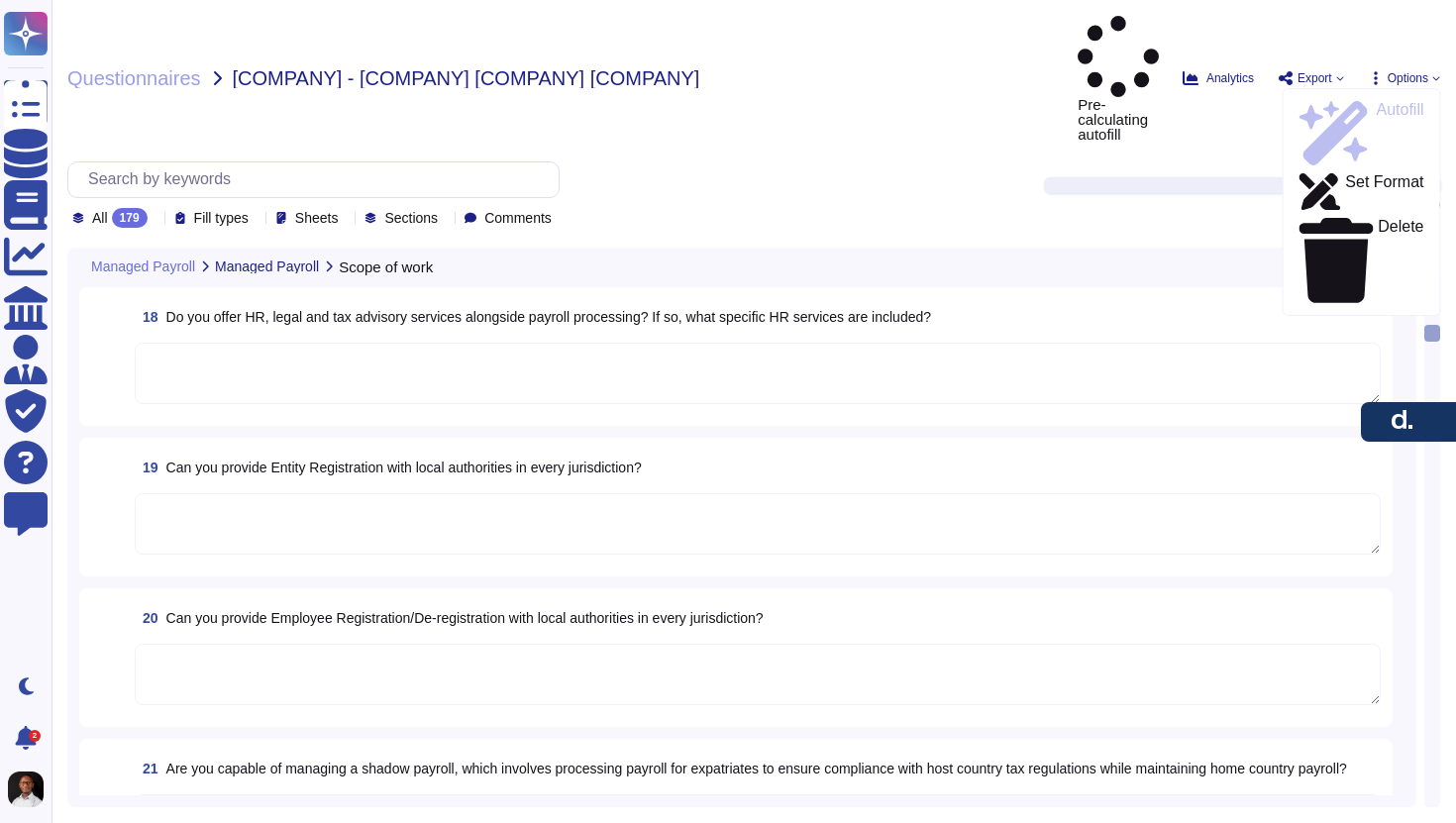 click on "Autofill Set Format Delete" at bounding box center [1362, 201] 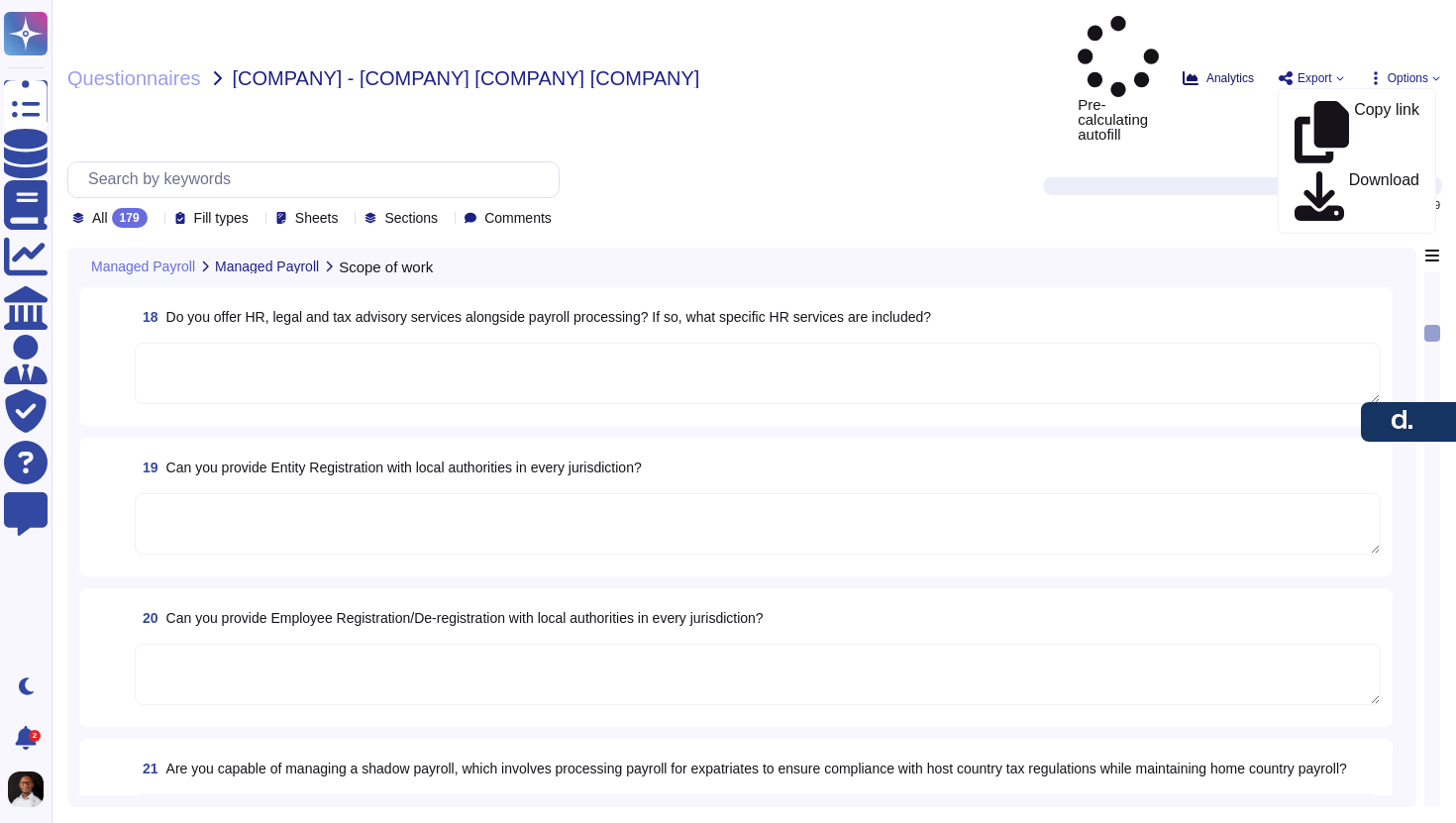 click on "Analytics" at bounding box center [1230, 78] 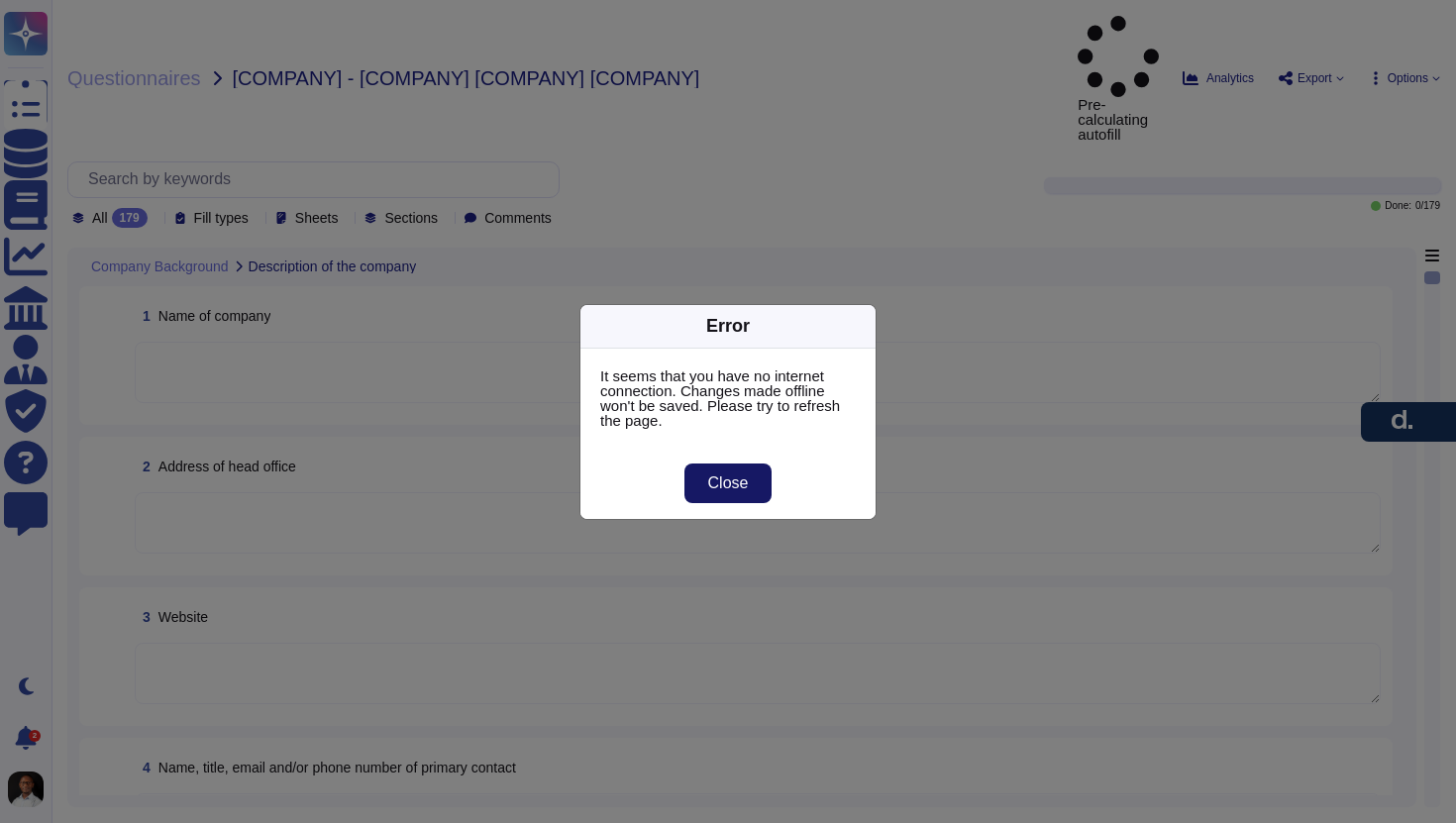 click on "Close" at bounding box center [728, 483] 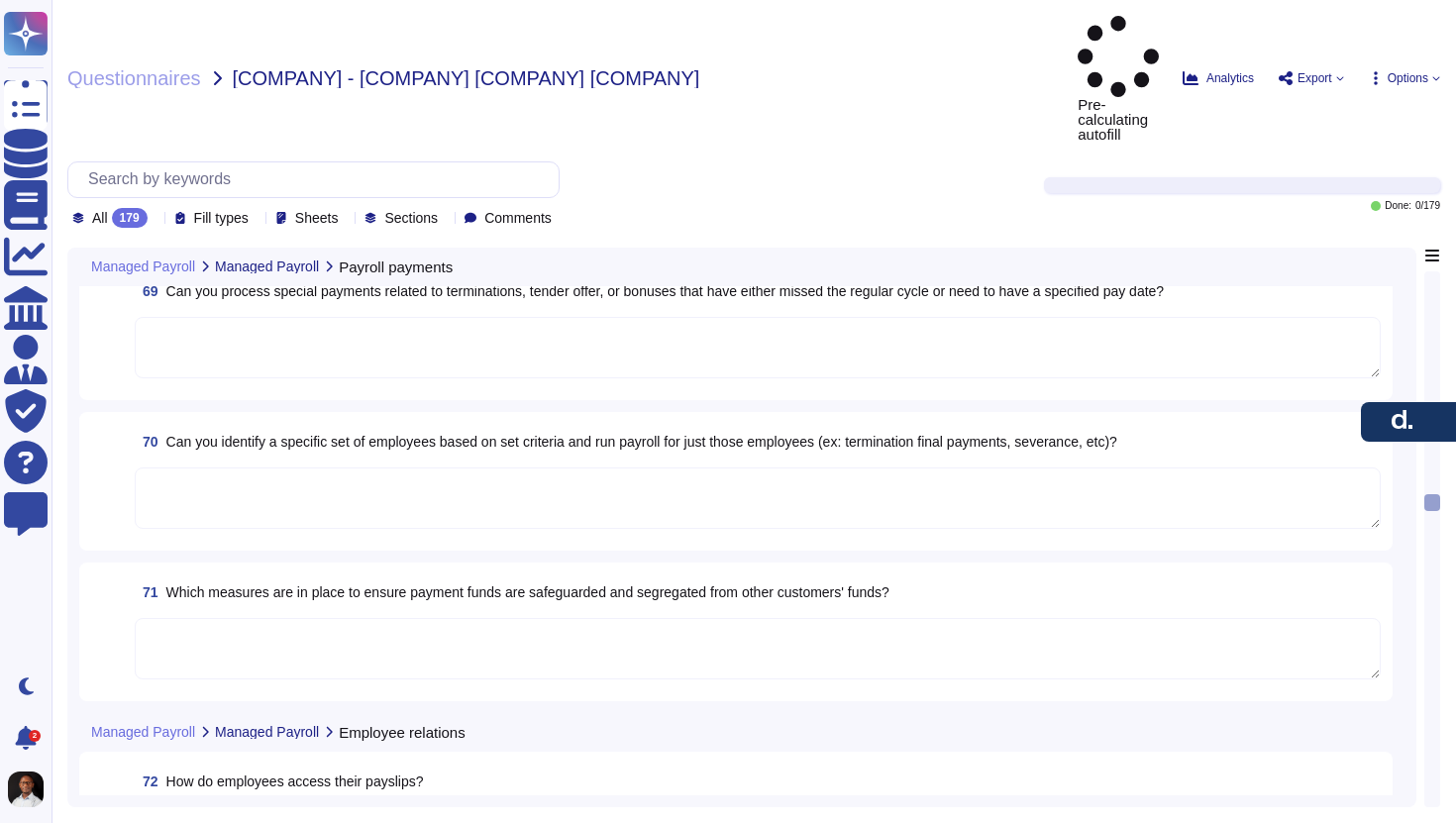 scroll, scrollTop: 10444, scrollLeft: 0, axis: vertical 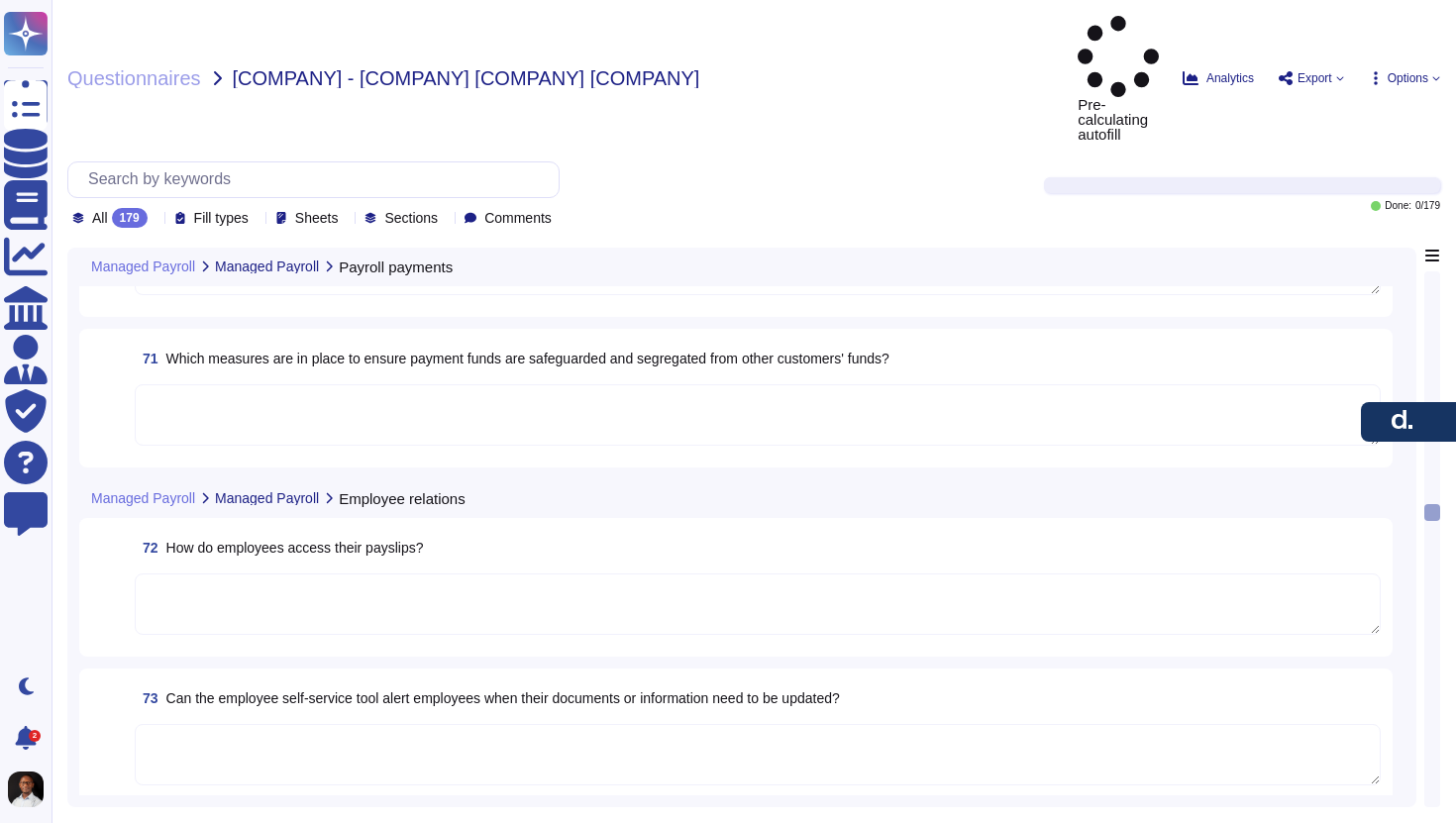 click on "Pre-calculating autofill" at bounding box center (1118, 78) 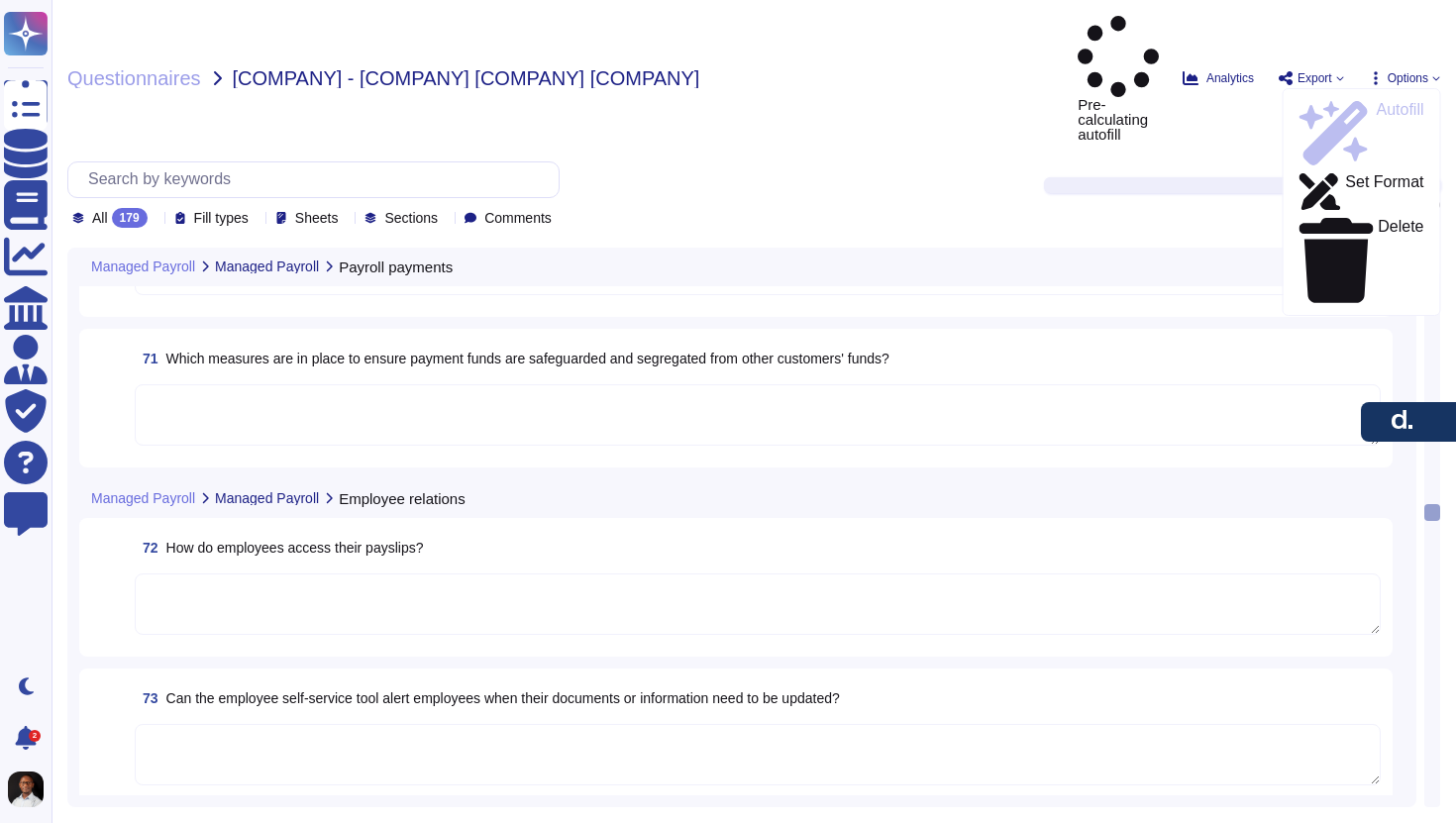 click on "Autofill Set Format Delete" at bounding box center [1362, 201] 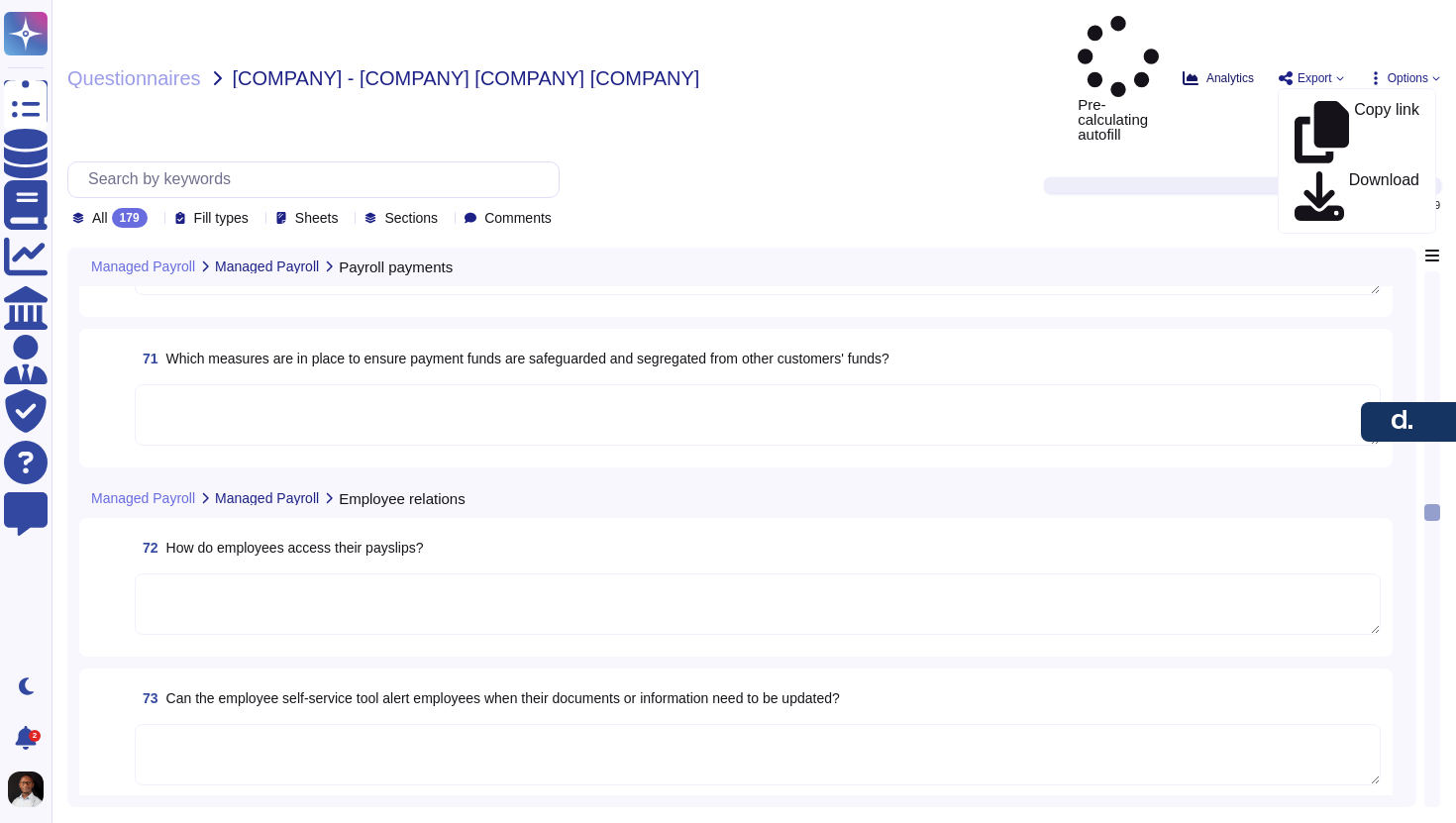 click on "Analytics" at bounding box center (1230, 78) 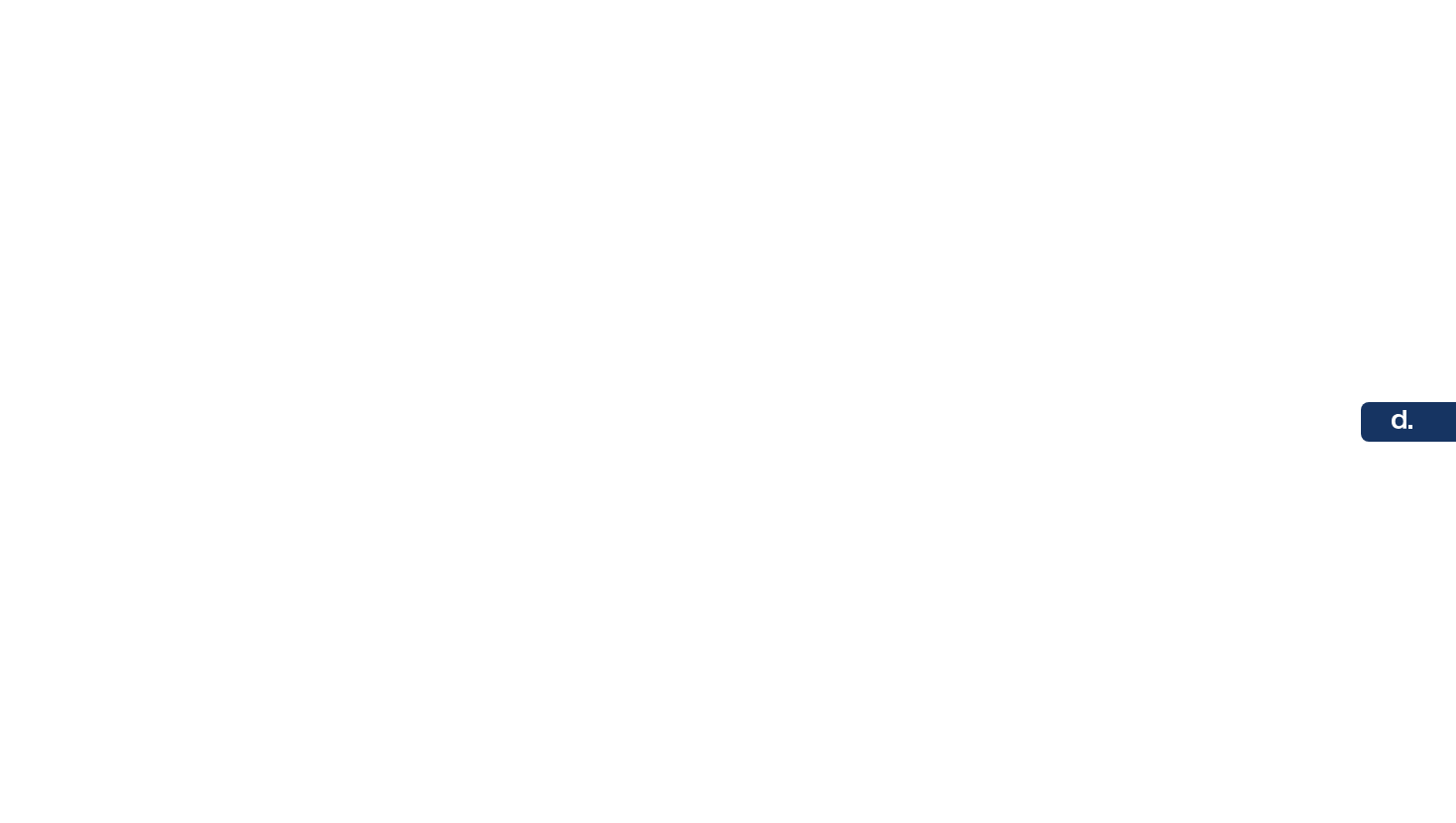 scroll, scrollTop: 0, scrollLeft: 0, axis: both 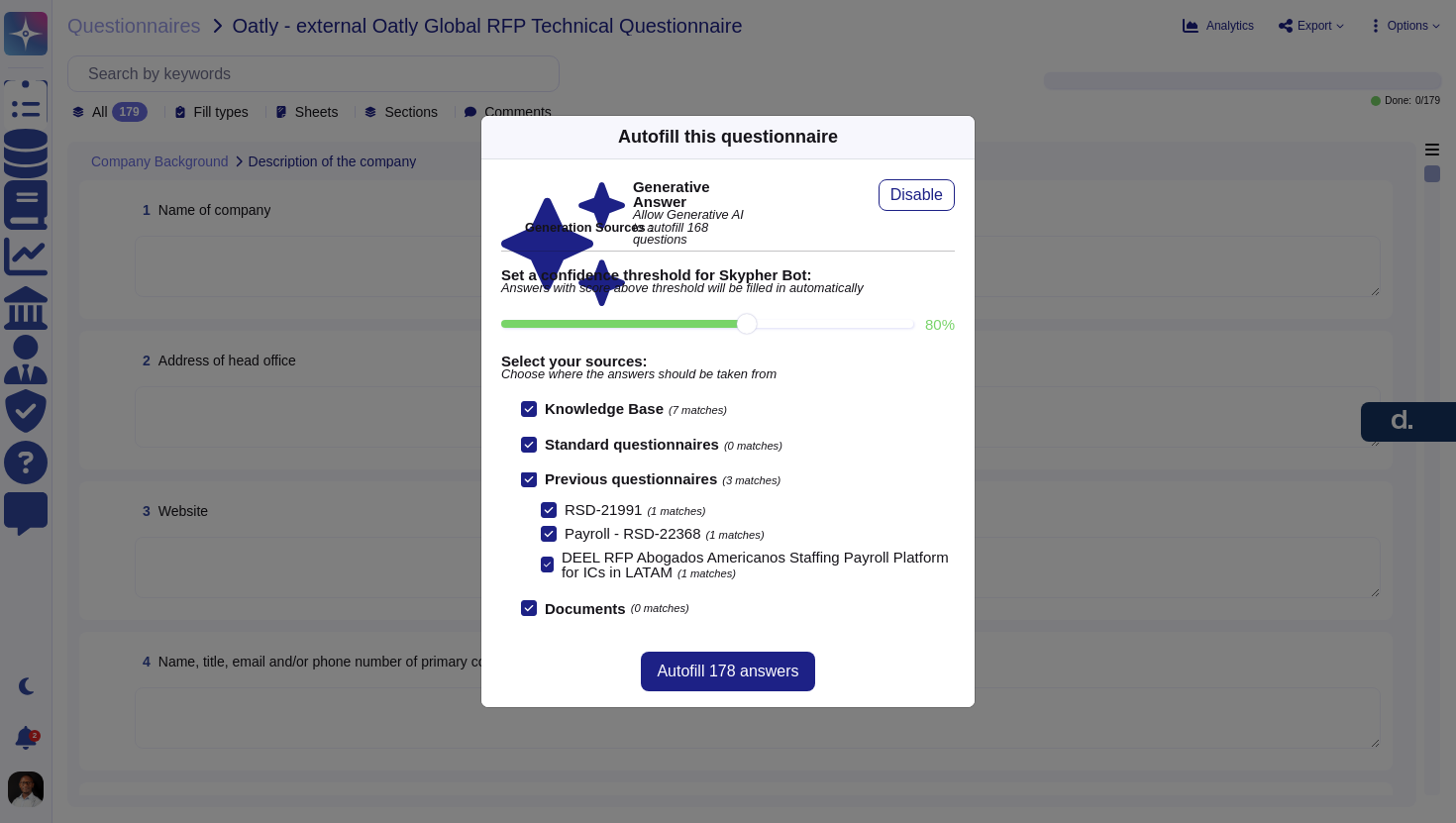 drag, startPoint x: 747, startPoint y: 327, endPoint x: 775, endPoint y: 317, distance: 29.732137 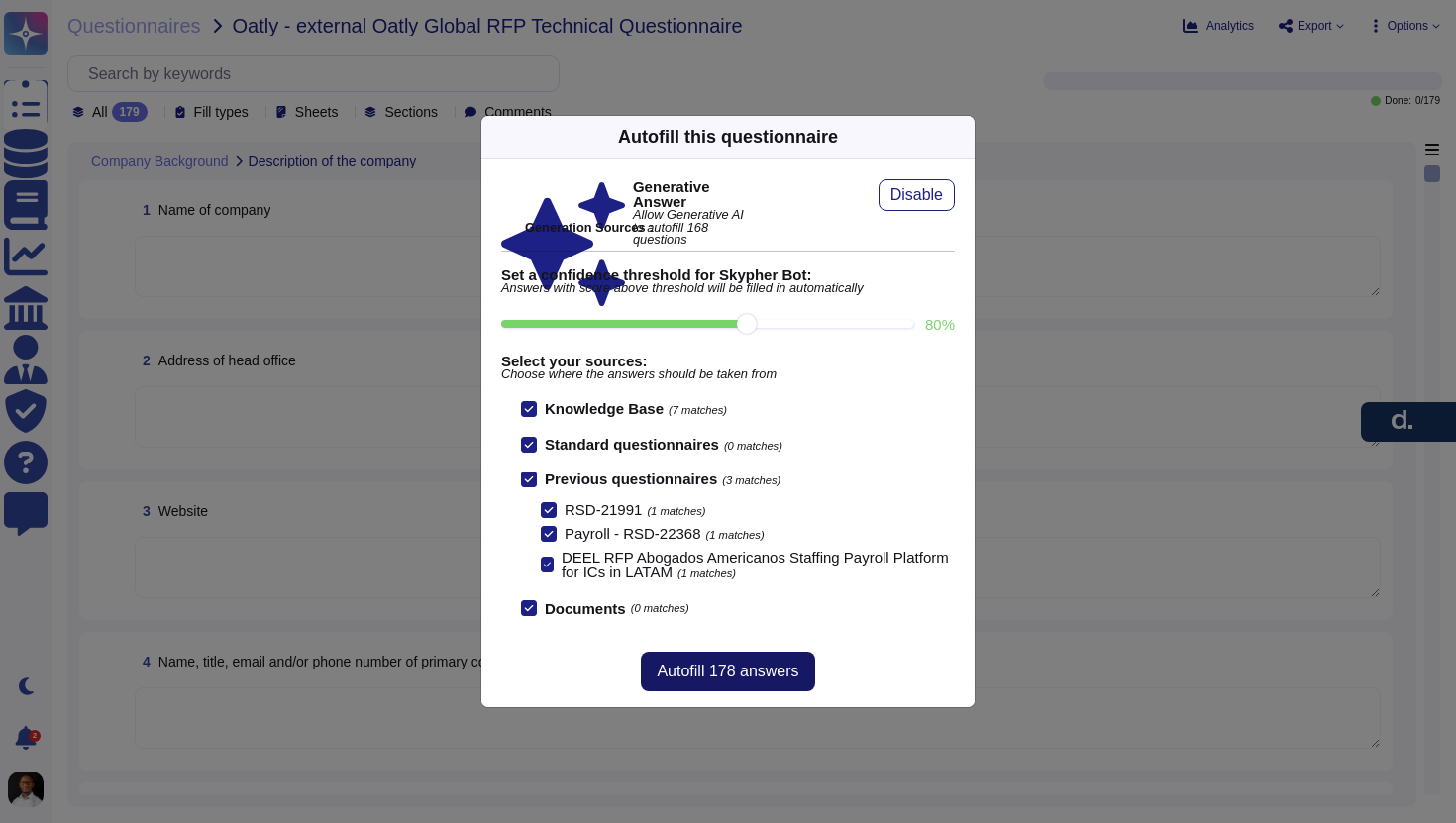 click on "Autofill 178 answers" at bounding box center (727, 671) 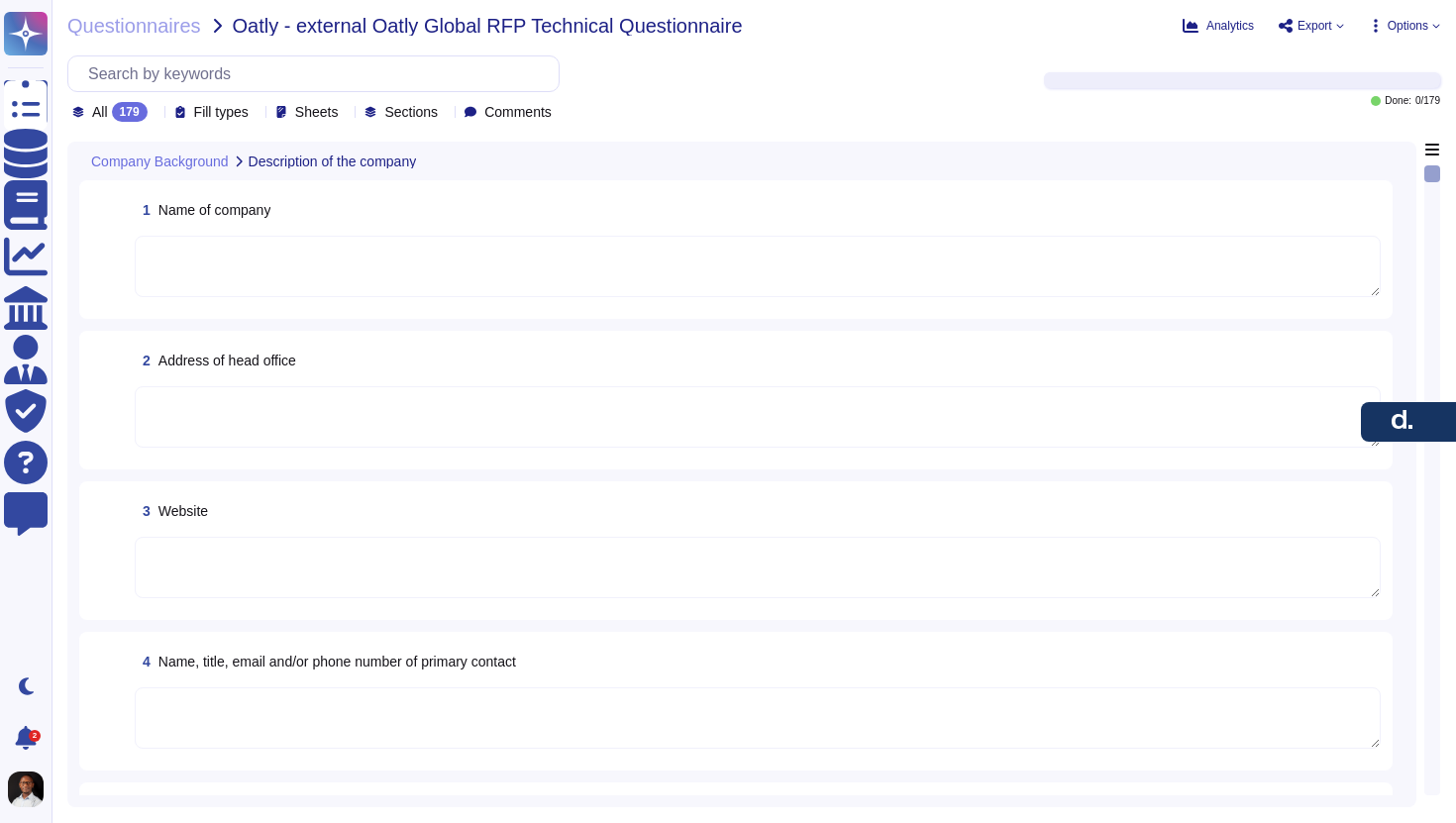 type on "Deel, Inc." 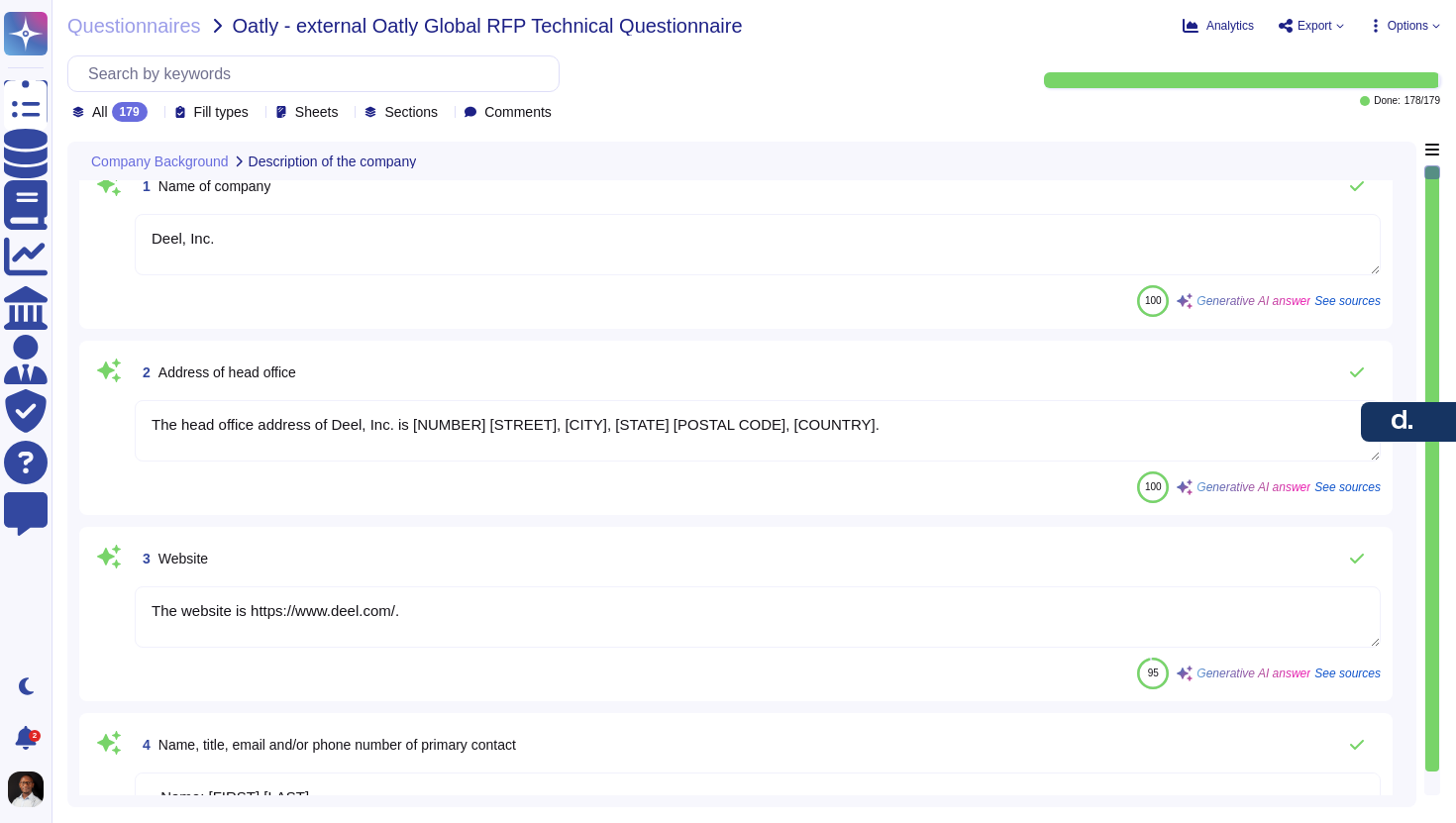 scroll, scrollTop: 0, scrollLeft: 0, axis: both 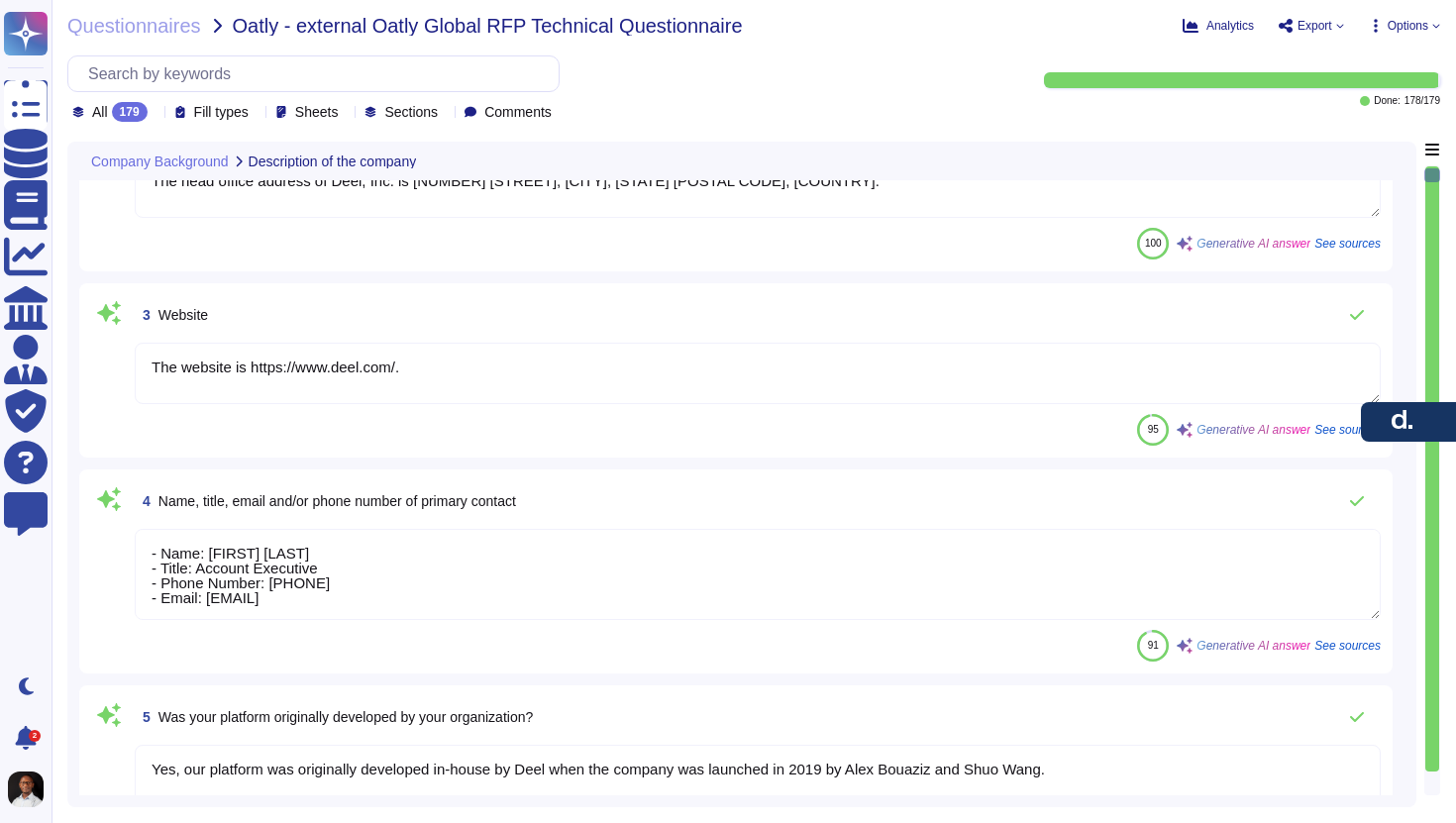 type on "Deel differentiates itself from its competition through several key advantages:
1. Ownership of Entities: We own and operate our own entities in over 120 countries, allowing us to run payroll directly through these entities, which leads to major efficiencies and eliminates potential issues associated with local vendors.
2. Comprehensive Global Coverage: We provide Employer of Record (EOR) services in over 110 countries and contractor services in more than 150 countries, enabling businesses to hire talent worldwide without needing to establish local entities.
3. In-House Expertise: Our team of over 500 payroll, legal, and HR experts ensures compliance with local regulations and offers tailored support, helping clients navigate international hiring complexities effectively.
4. 24/7 Global Assistance: We have a dedicated customer support team of over 3,000 professionals providing round-the-clock assistance, ensuring timely and language-specific support for clients.
5. Transparent Pricing: We offer a tran..." 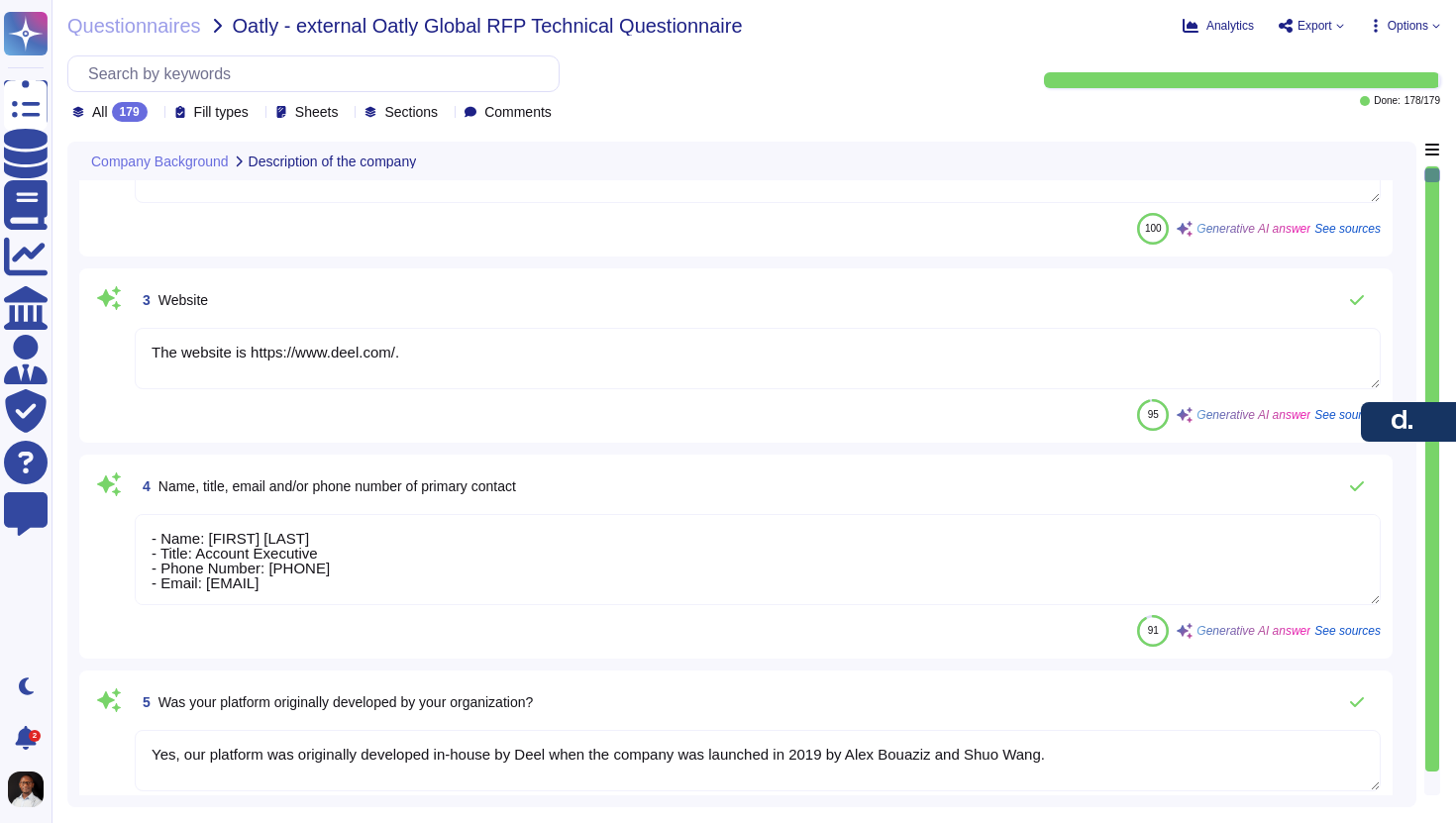 scroll, scrollTop: 2, scrollLeft: 0, axis: vertical 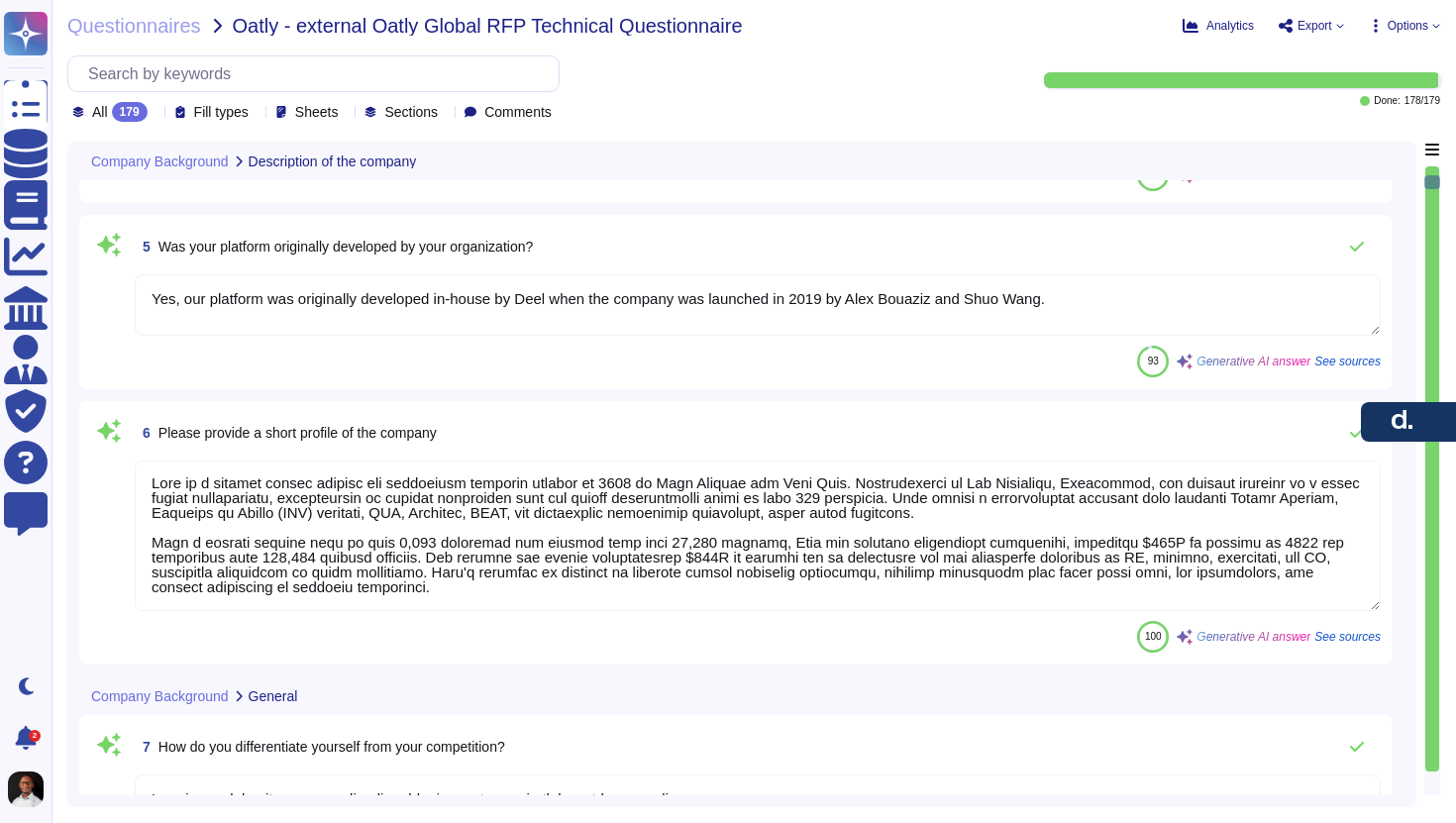 type on "Key accomplishments and service improvements from the past year include:
1. Release of Deel AI: This innovation has improved client experiences by enabling faster access to information and automating actions such as report creation.
2. Launch of the Compliance Hub: This hub provides a knowledge base of compliance updates and proactive notifications, making payroll compliance management easier for larger organizations.
3. Streamlined Onboarding Process: We implemented a digital portal that reduced paperwork and administrative tasks by 40%, cutting onboarding time by 50% and enhancing employee satisfaction.
4. Expansion of the Integration Suite: We expanded our integration capabilities to connect with more systems in clients' tech stacks, enhancing operational efficiency.
5. Enhanced Customer Support: We provide 24/7 in-app support with dedicated onboarding and Employee Experience teams, ensuring clients and their employees receive the assistance they need.
6. Continuous Innovations: We have invested i..." 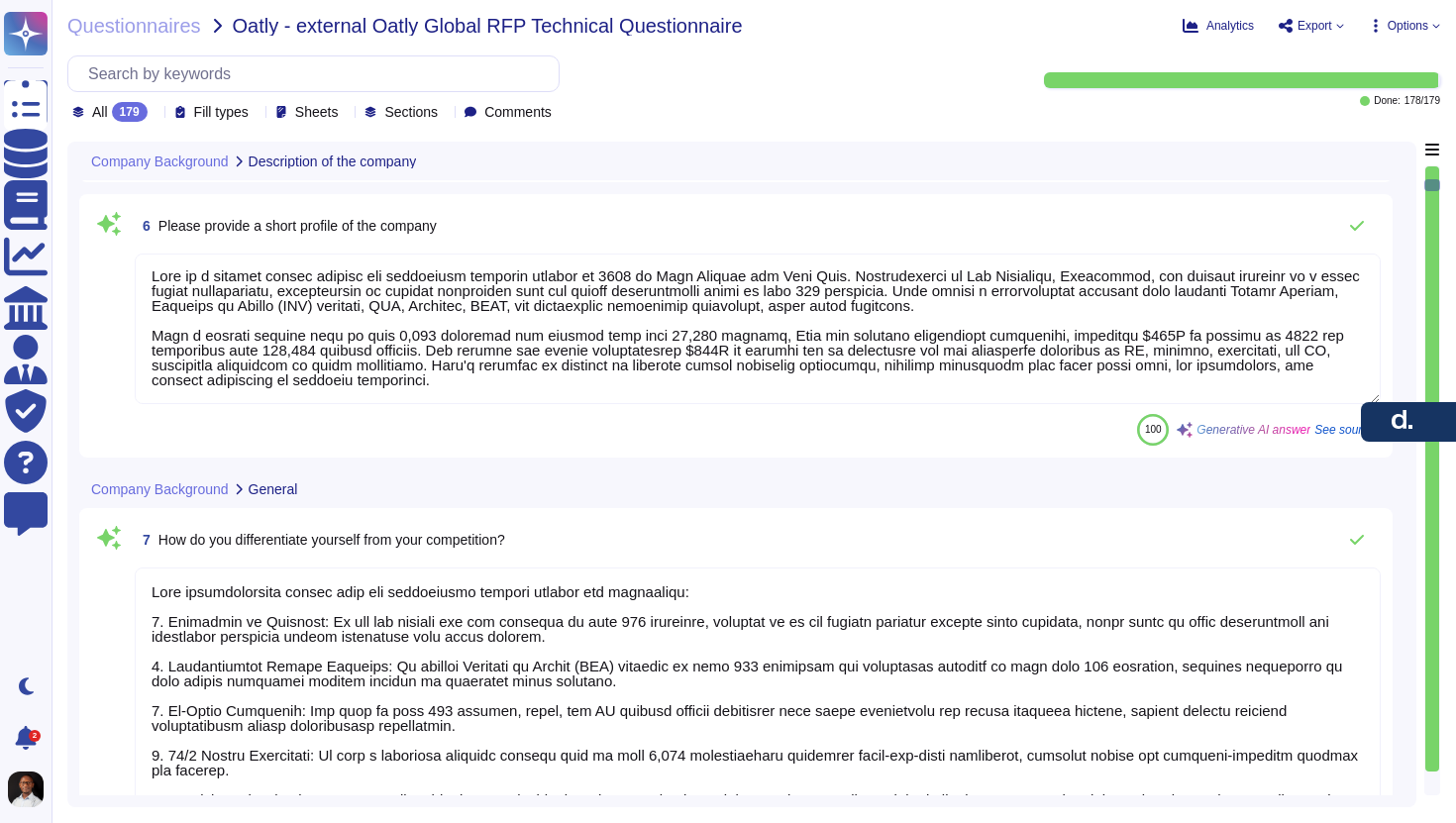 scroll, scrollTop: 944, scrollLeft: 0, axis: vertical 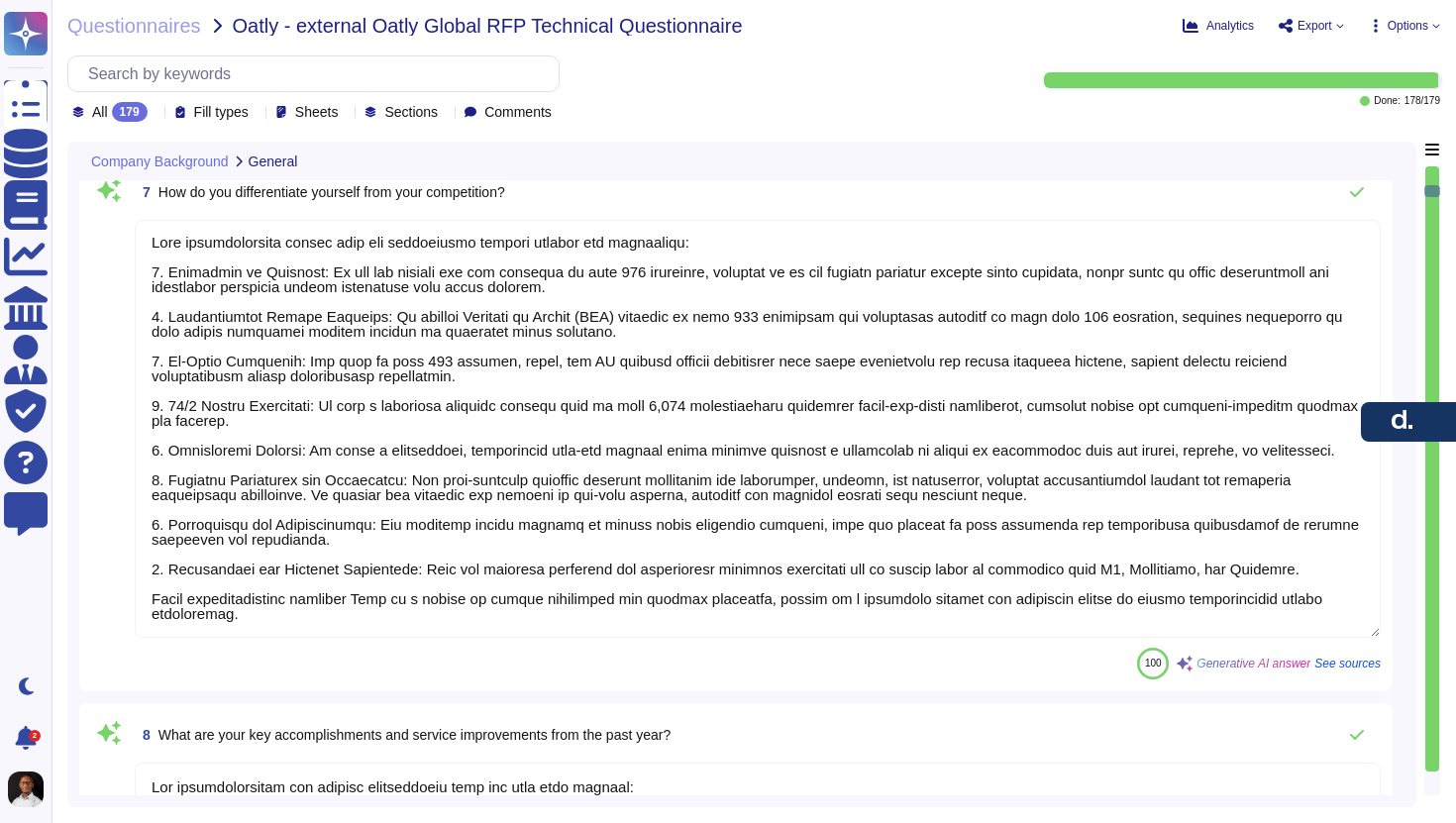type on "Deel has a comprehensive roadmap for product improvement focused on continuous innovation and enhancement. Our immediate plans for the next 12 months include:
1. Expansion of In-House Native Payroll Engines: We aim to enhance our payroll capabilities to 100 countries, building on our existing infrastructure.
2. Further Development of the Compliance Hub: We plan to enhance the compliance hub to provide more actionable insights for our clients, making payroll compliance easier to manage.
3. Benefits Administration Portal: We are working on building a benefits administration portal to streamline the organization of global benefits for our clients.
4. Further Enhancement of our Native HRIS: We are enhancing our HRIS to be more integrated with payroll, improving the overall user experience.
5. Continuous Feature Enhancements: We will continue to gather user feedback and prioritize feature requests to ensure our solutions meet the evolving needs of our clients.
In the distant future (next 5-10 years), our goal..." 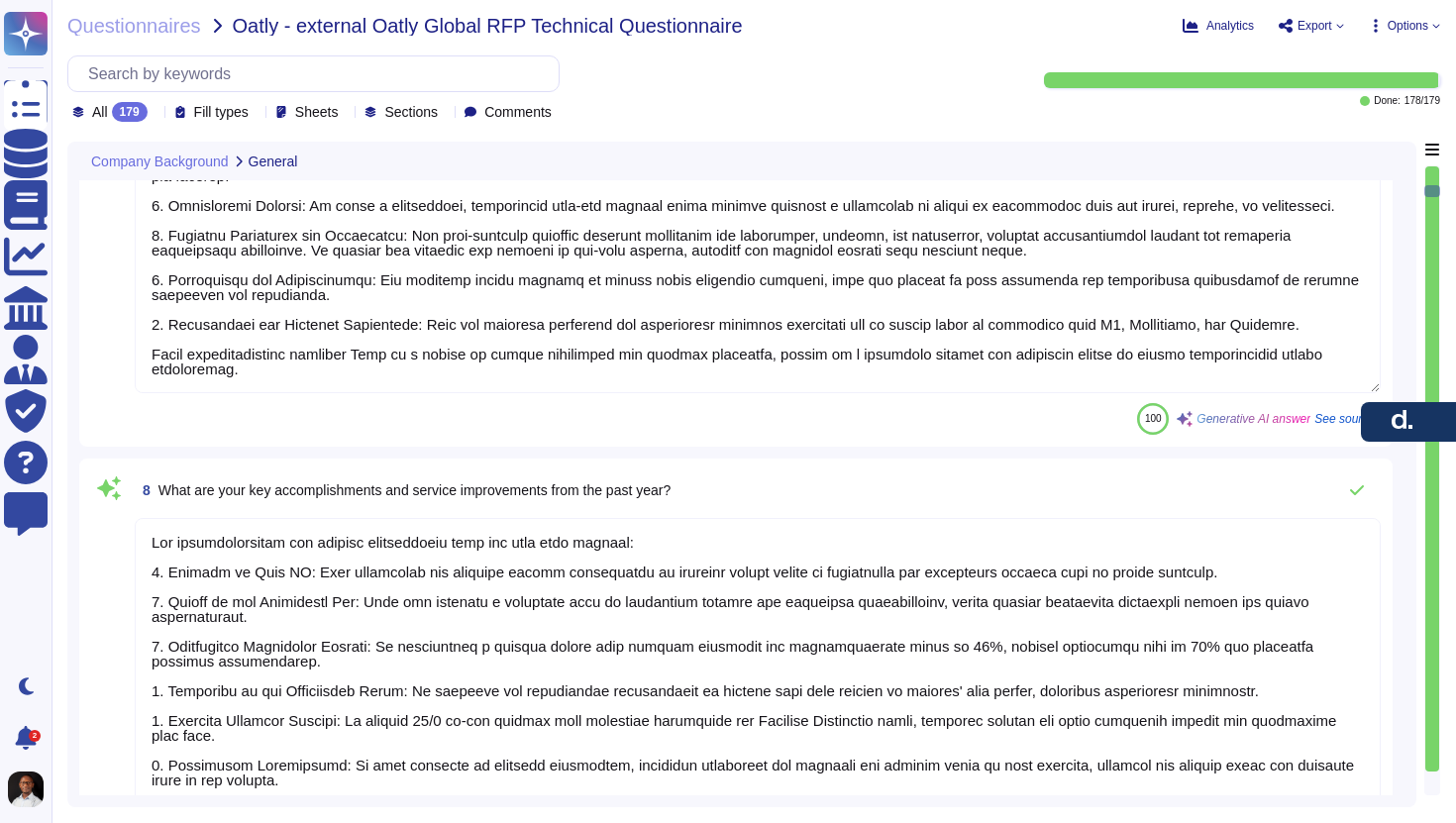 scroll, scrollTop: 1492, scrollLeft: 0, axis: vertical 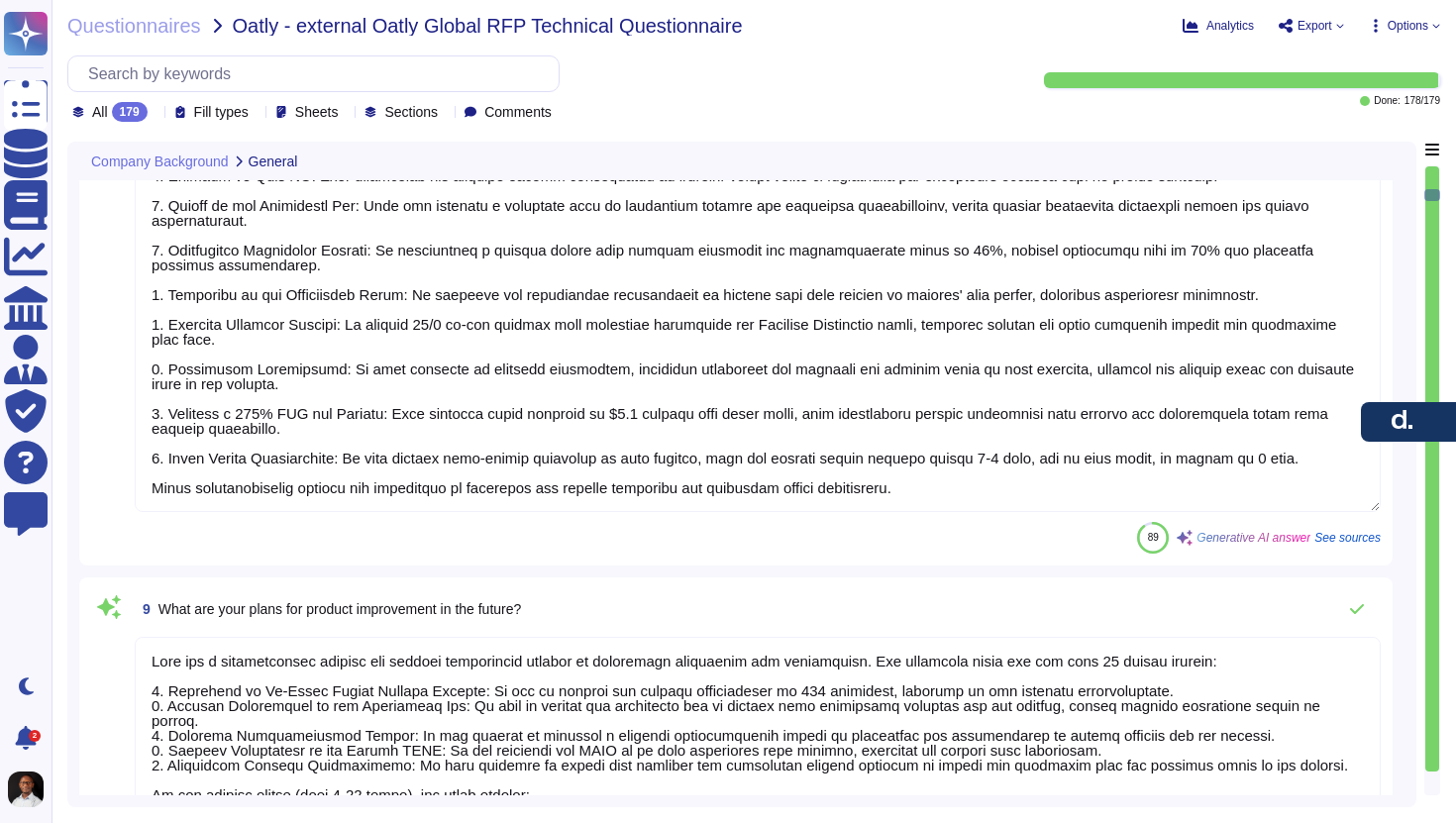 type on "Acquisitions (Past 5 Years):
- Capbase, Jan 11, 2023
- Paygroup, Nov 21, 2022
- Legalpad, Aug 4, 2022
- Zeitgold, Aug 4, 2021
- Roots, Jan 14, 2022
- Payspace, March 2024
- Zavvy, Feb 2024
- Safeguard Pay, 2025
- Hofy, 2024
- Assemble, 2024
- Atlantic Pay, 2024
Strategic Alliances:
- AWS
- DataDog
- Fivetran
- Google, LLC (Looker)
- Heap
- Sentry
Changes in Ownership:
- Deel has not experienced any mergers or changes of ownership in the last 5 years.
Divestitures:
- As a privately held company, we do not share information about divestitures.
Deel has focused on strategic acquisitions and alliances to enhance its offerings and market position while maintaining a stable ownership structure." 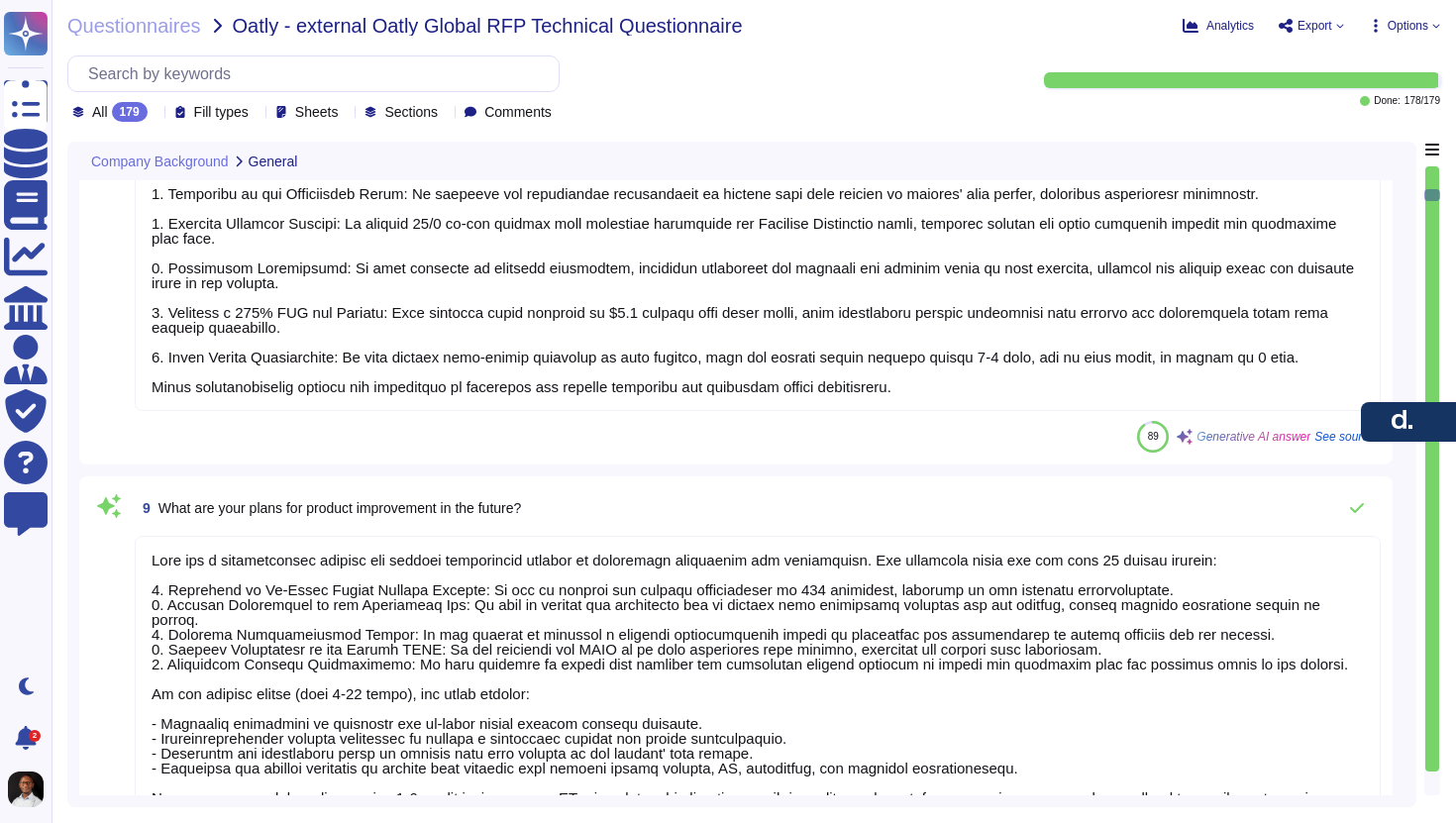 scroll, scrollTop: 2, scrollLeft: 0, axis: vertical 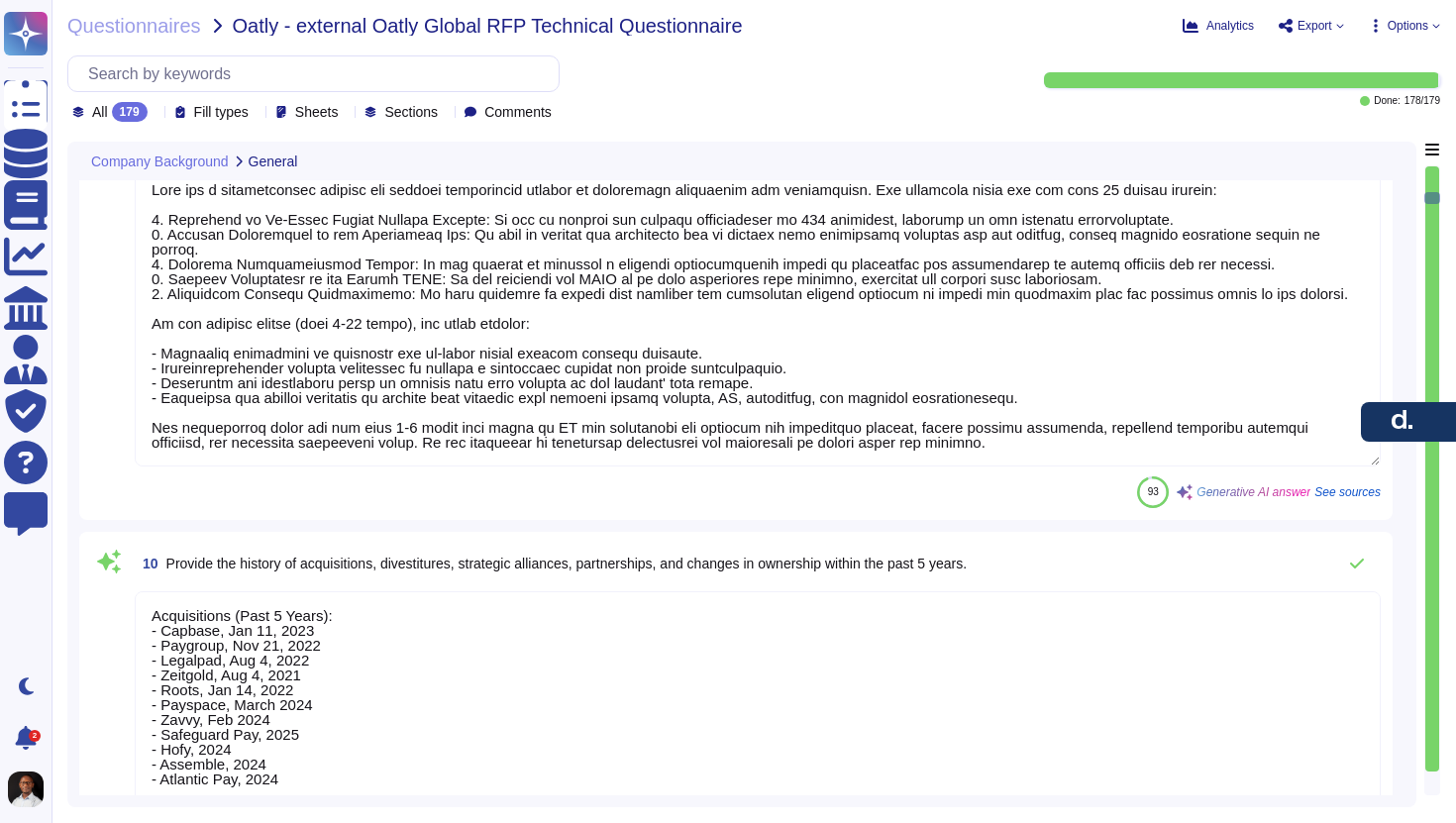 type on "Newfront Insurance Services offers a range of insurance coverage, including cybersecurity insurance. For detailed information about our insurance types and coverage, please refer to our Certificate of Liability of Insurance (COI) attached.
Additionally, we provide General Liability, Auto, Workers' Compensation, and Umbrella Liability coverage specifically for US Territories. Our Workers' Compensation insurance is required for PEO registration and doing business in several MVP states.
We also ensure compliance with local insurance requirements in various countries, including employers' liability insurance in the UK. Our coverage is designed to support our operations and provide necessary protections for our clients and employees." 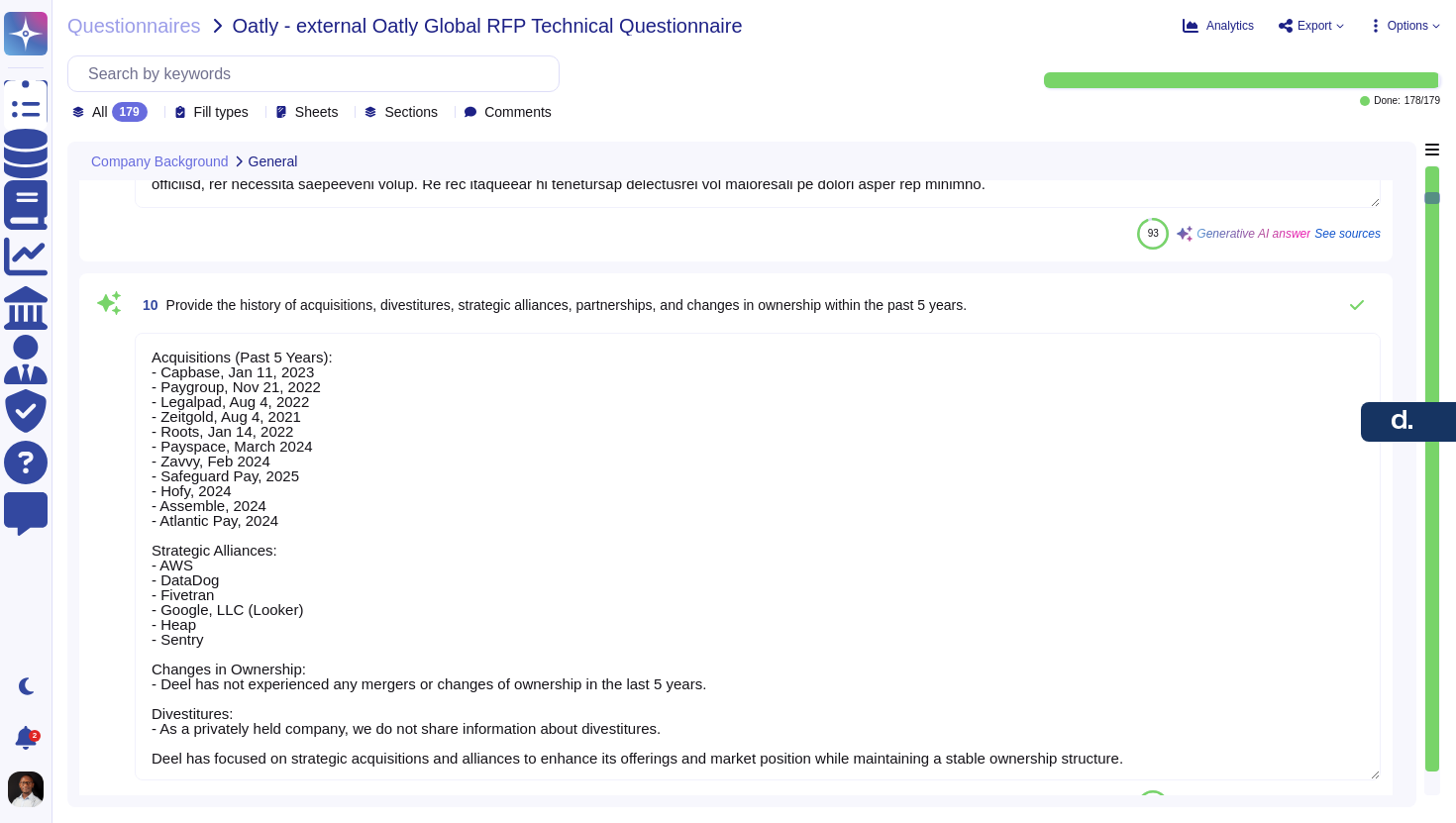 scroll, scrollTop: 2613, scrollLeft: 0, axis: vertical 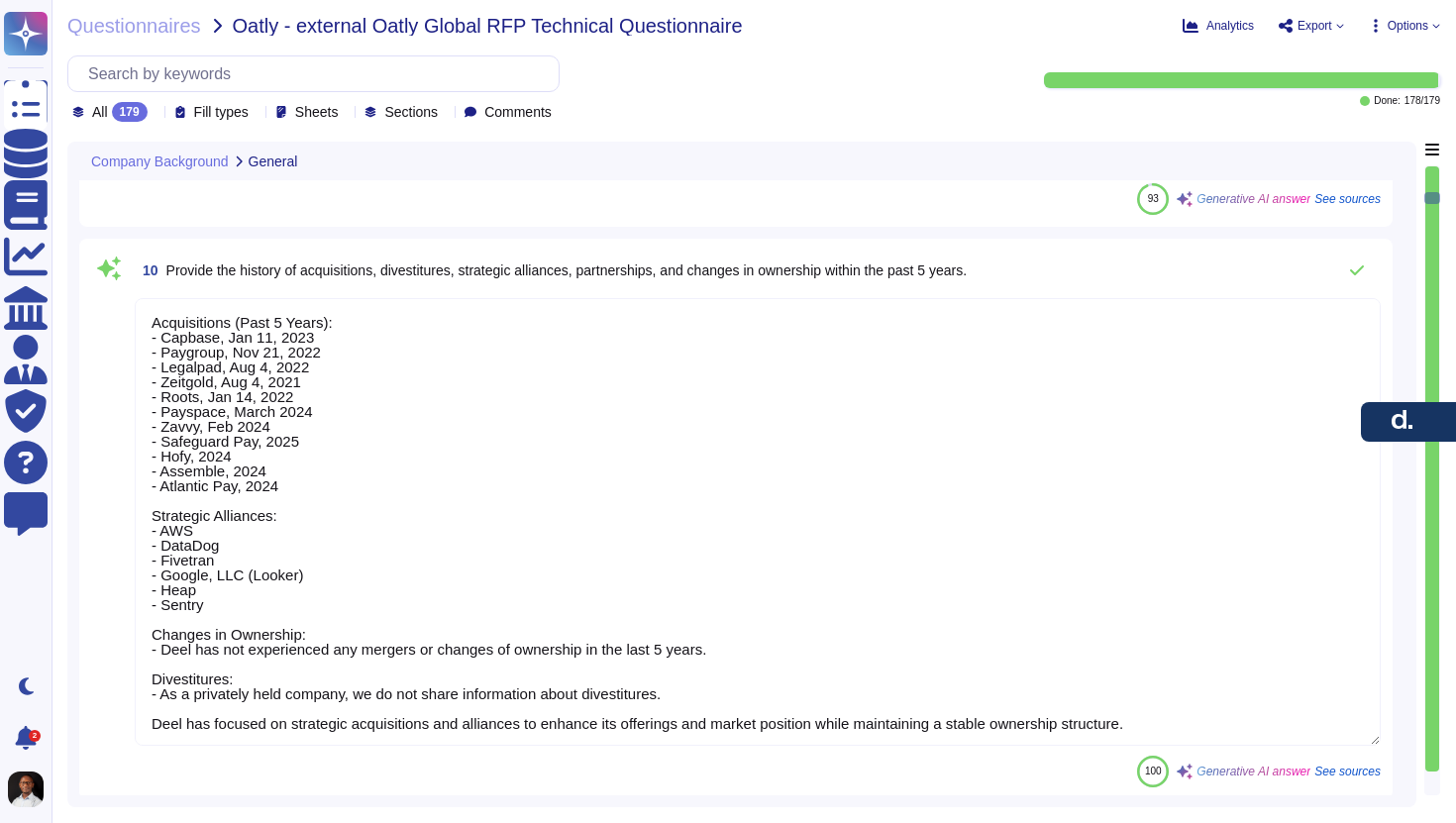type on "Deel has demonstrated significant financial strength and stability through various achievements:
- The company has raised over $650 million in funding through multiple rounds, with the most recent being $425 million in Series D funding, led by Coatue in October 2021.
- As of December 2024, Deel has crossed $800 million in Annual Recurring Revenue (ARR).
- The company has a valuation of $12 billion and has been EBITDA positive since September 2022.
- Deel has shown remarkable financial growth, achieving $500 million in revenue by 2024 and expanding its client base to over 35,000 globally, with more than 500,000 workers onboarded.
- The company operates in over 120 countries and has a workforce of over 4,000 internal employees, reflecting its robust operational capabilities and market presence.
For more detailed information, you can refer to our funding history and financial achievements available on Crunchbase." 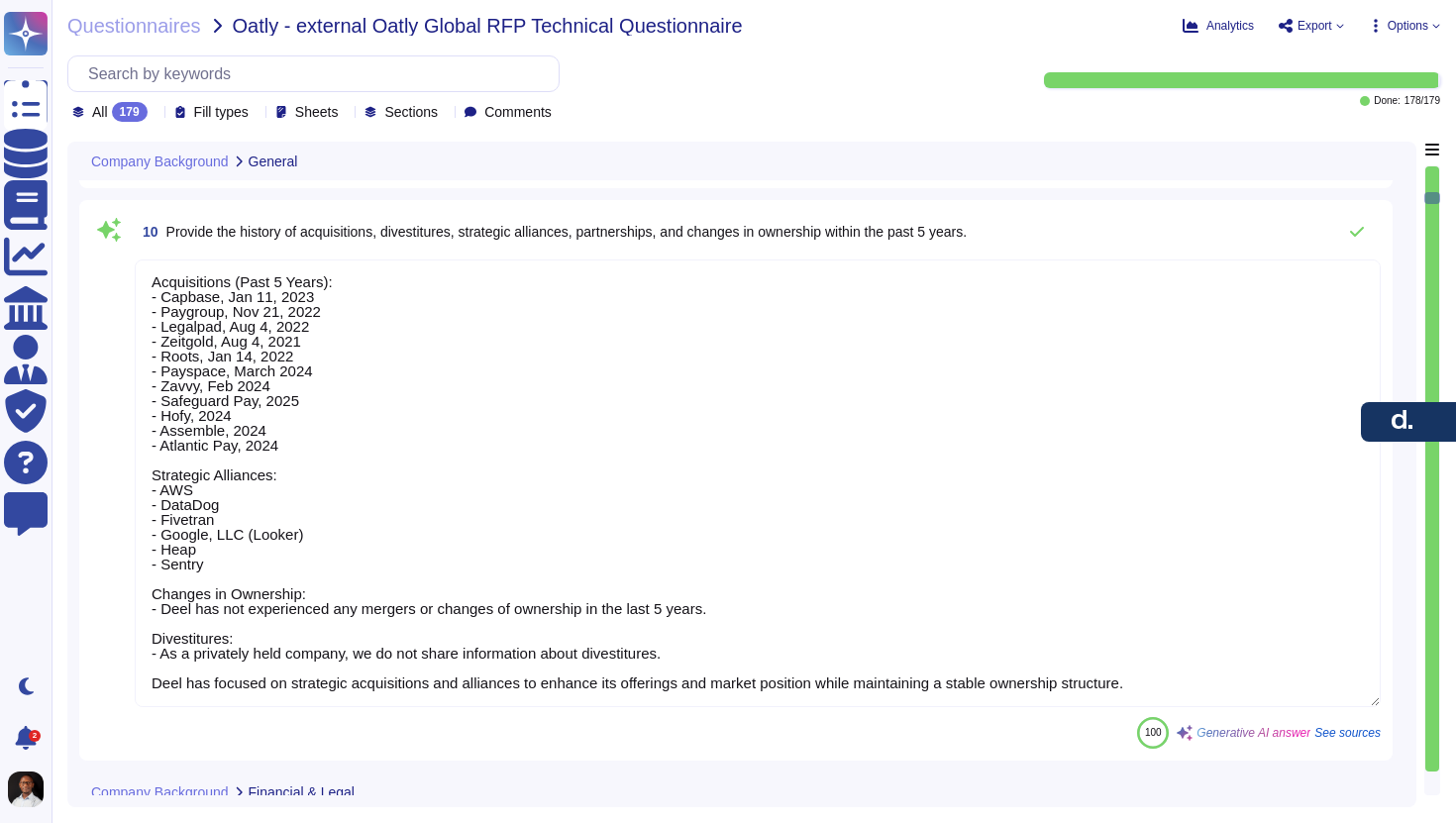 scroll, scrollTop: 2667, scrollLeft: 0, axis: vertical 